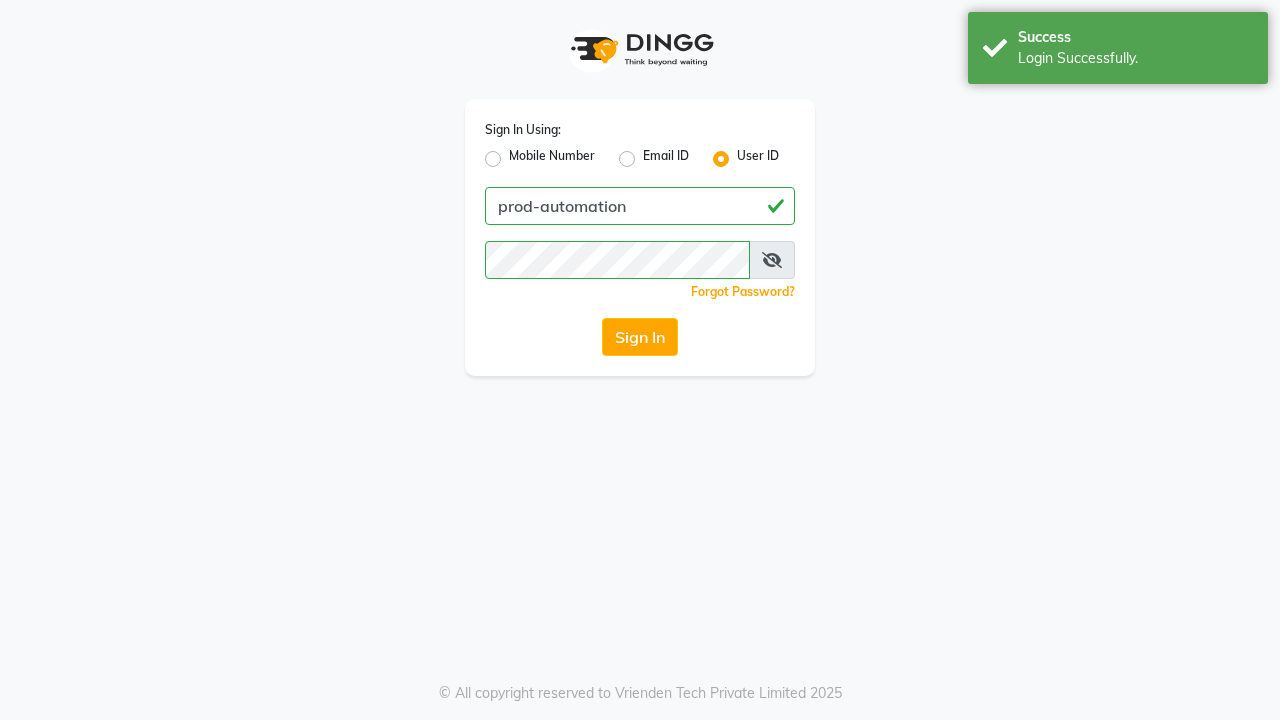 scroll, scrollTop: 0, scrollLeft: 0, axis: both 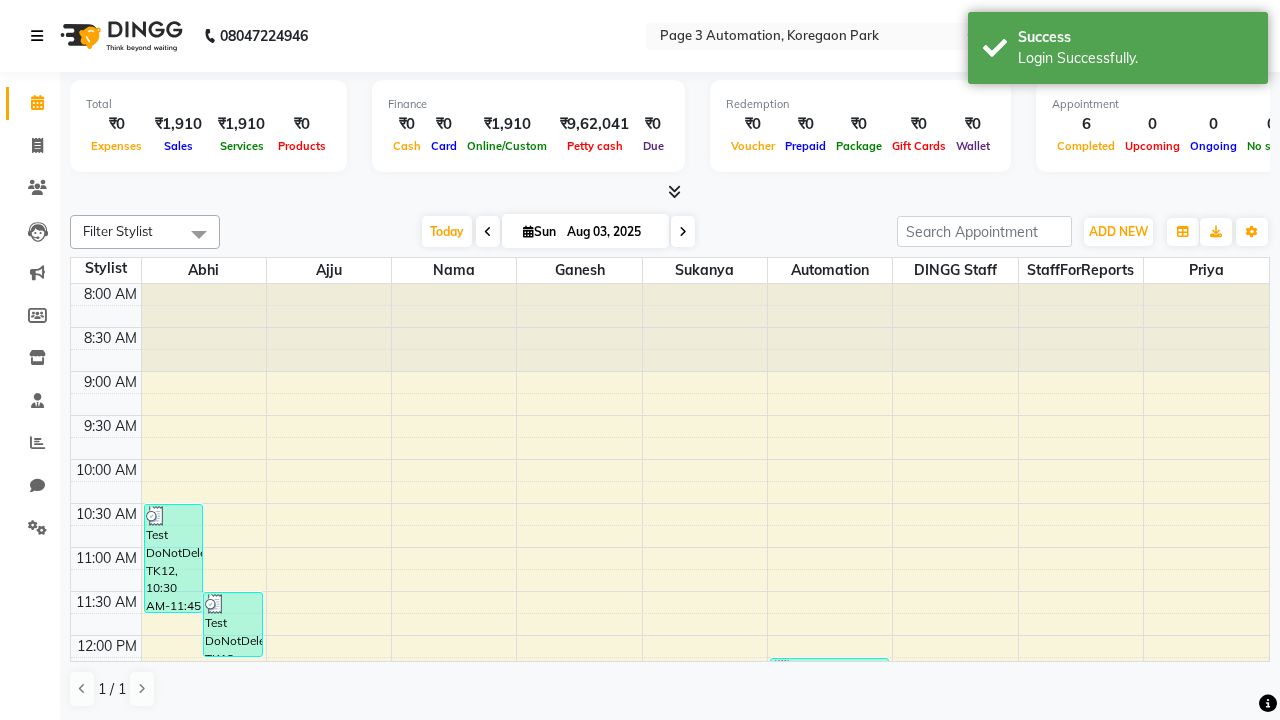 click at bounding box center (37, 36) 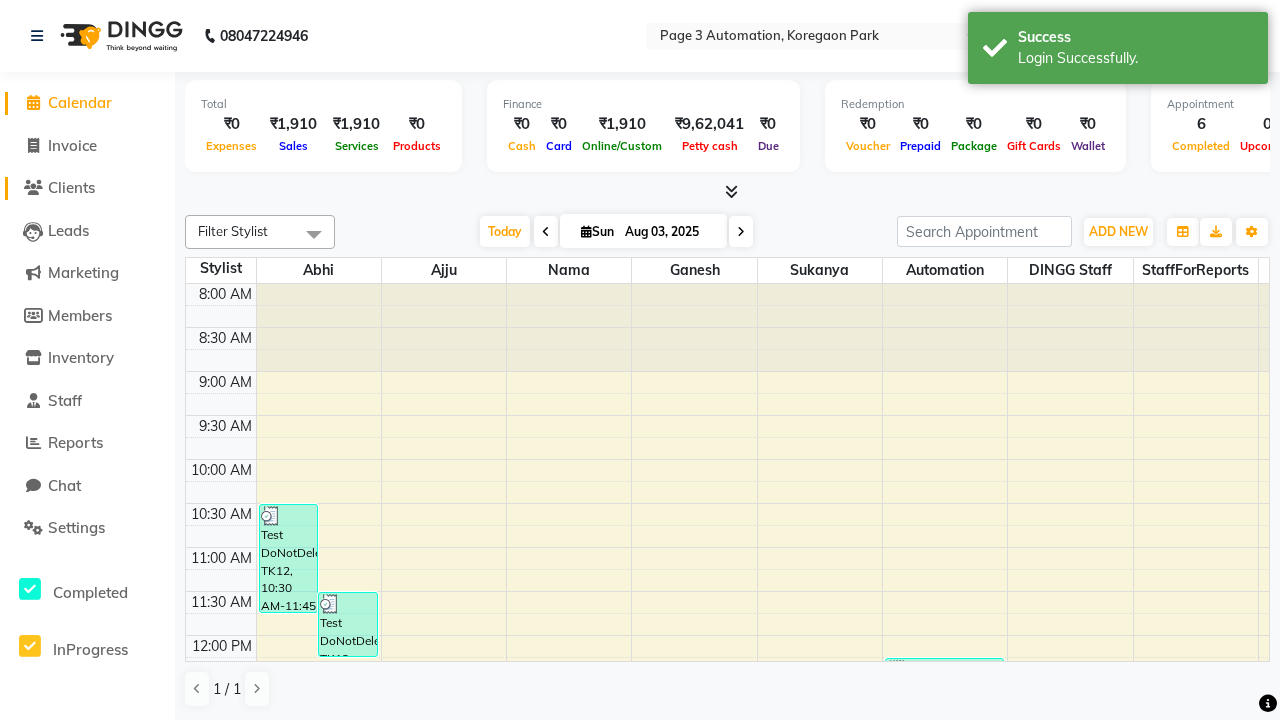 click on "Clients" 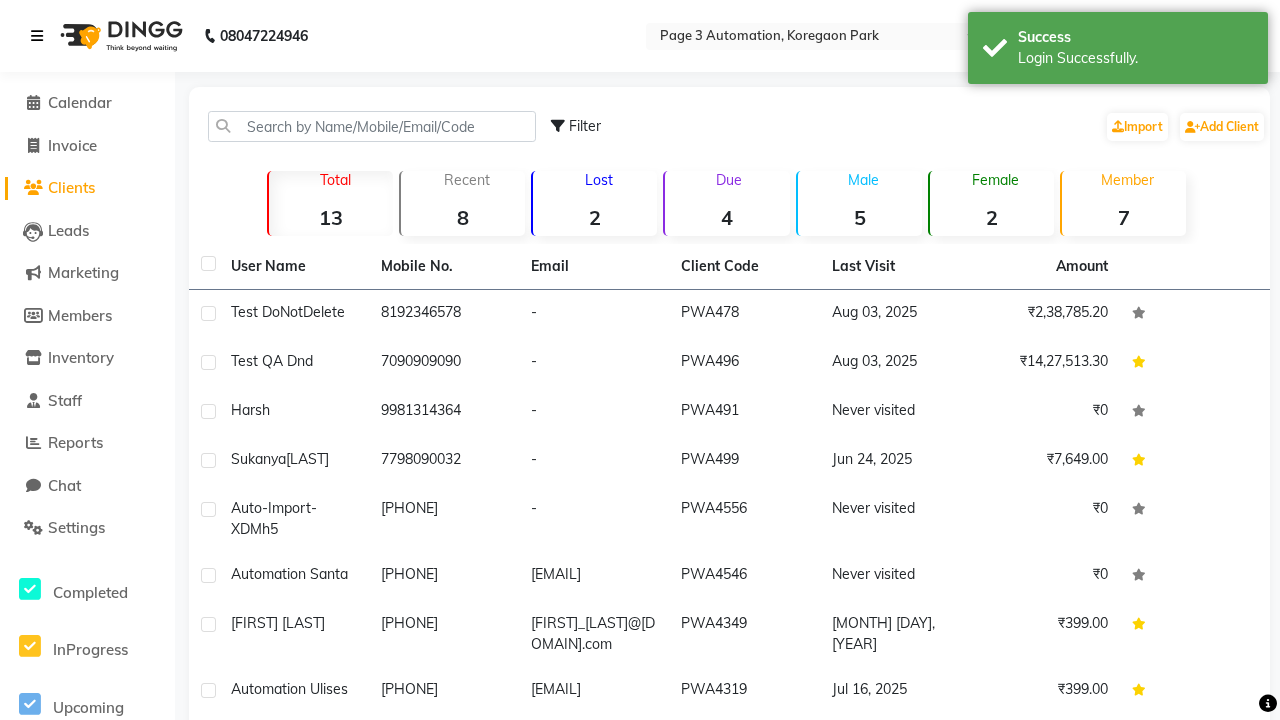 click at bounding box center (37, 36) 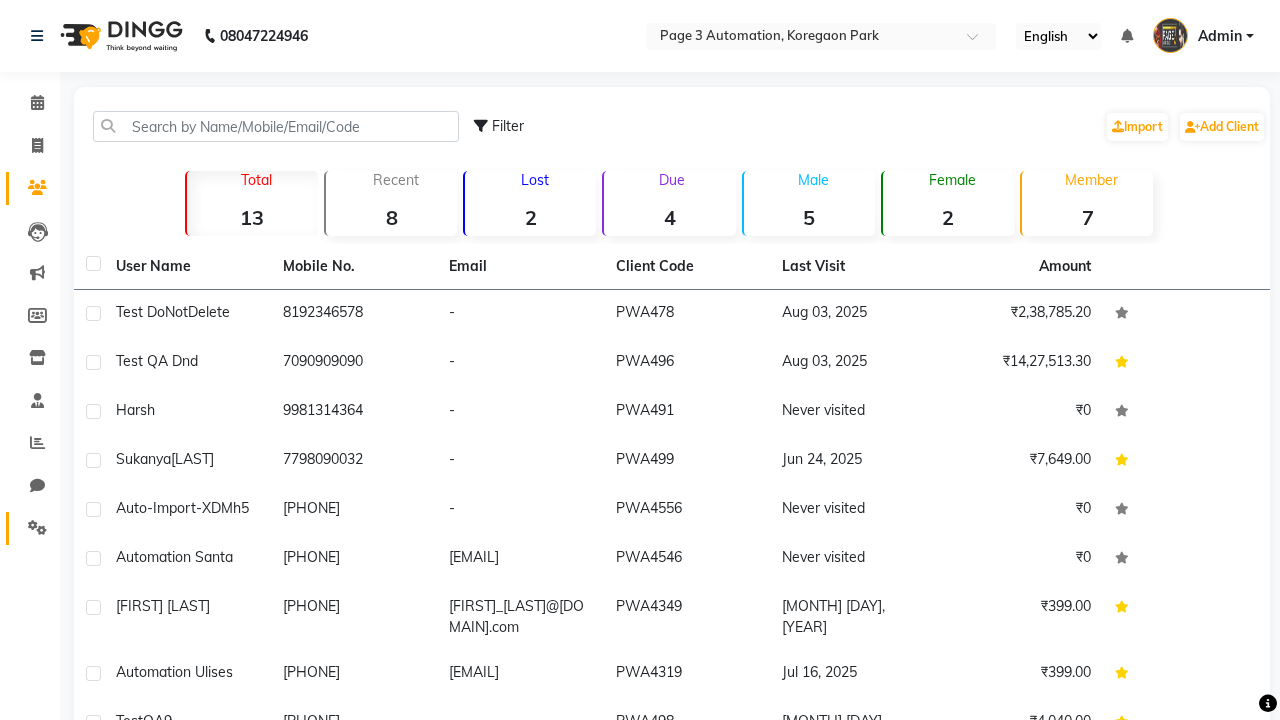 click 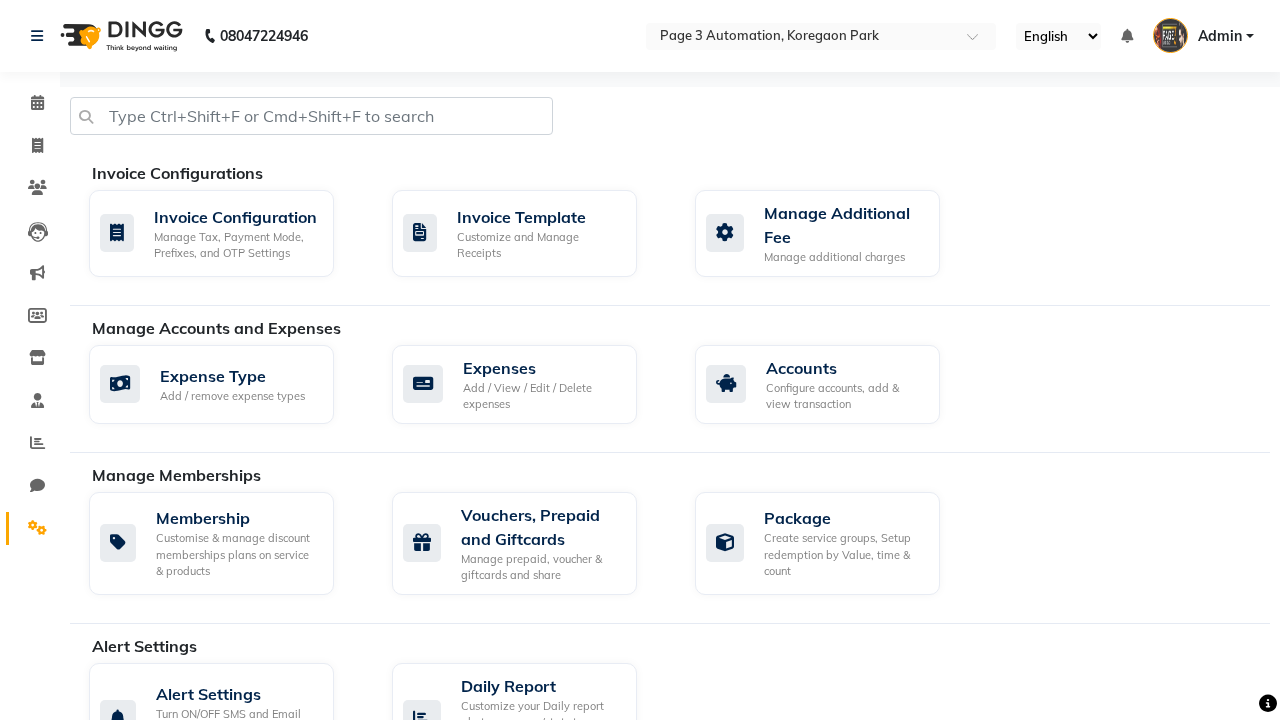 click on "Manage reset opening cash, change password." 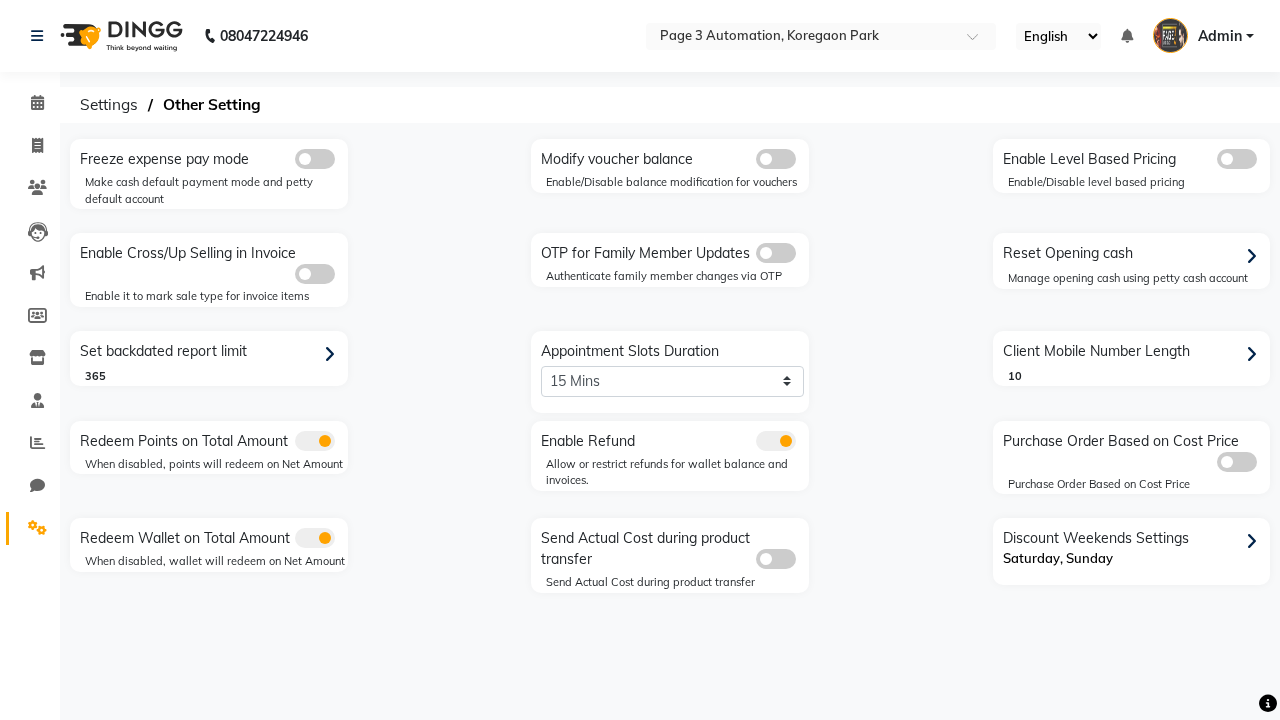 click 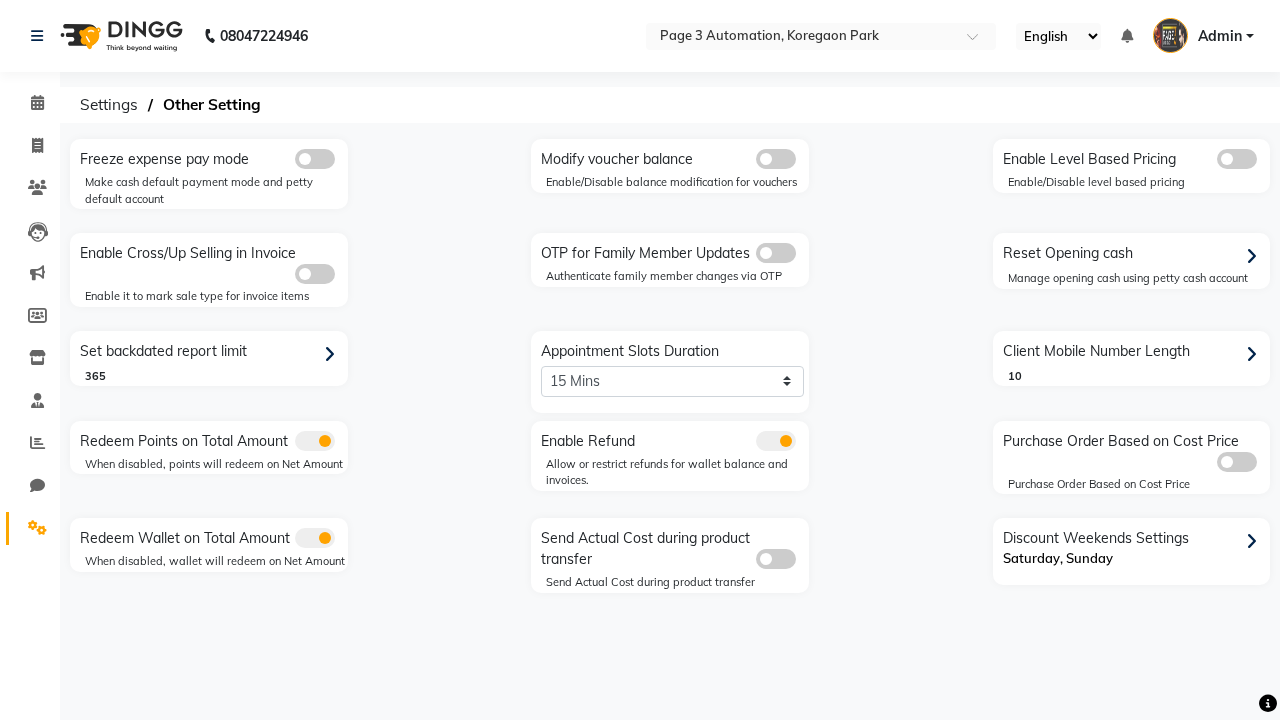 click 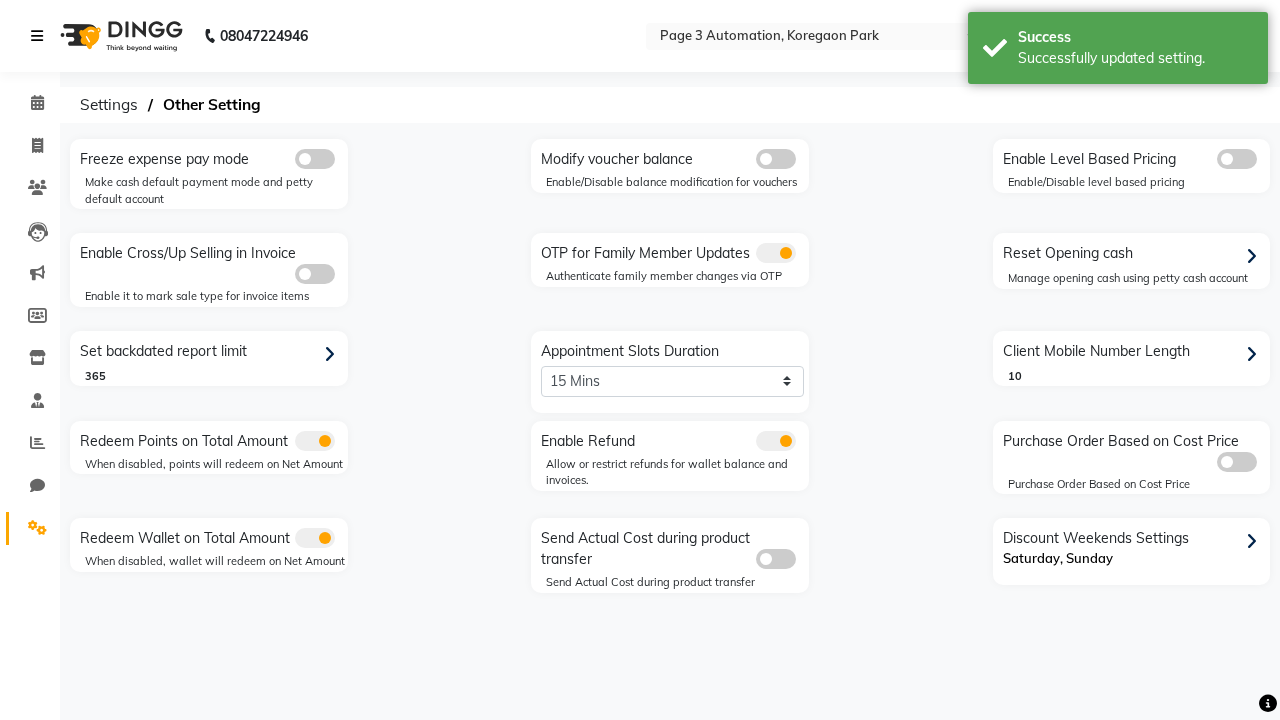 click at bounding box center (37, 36) 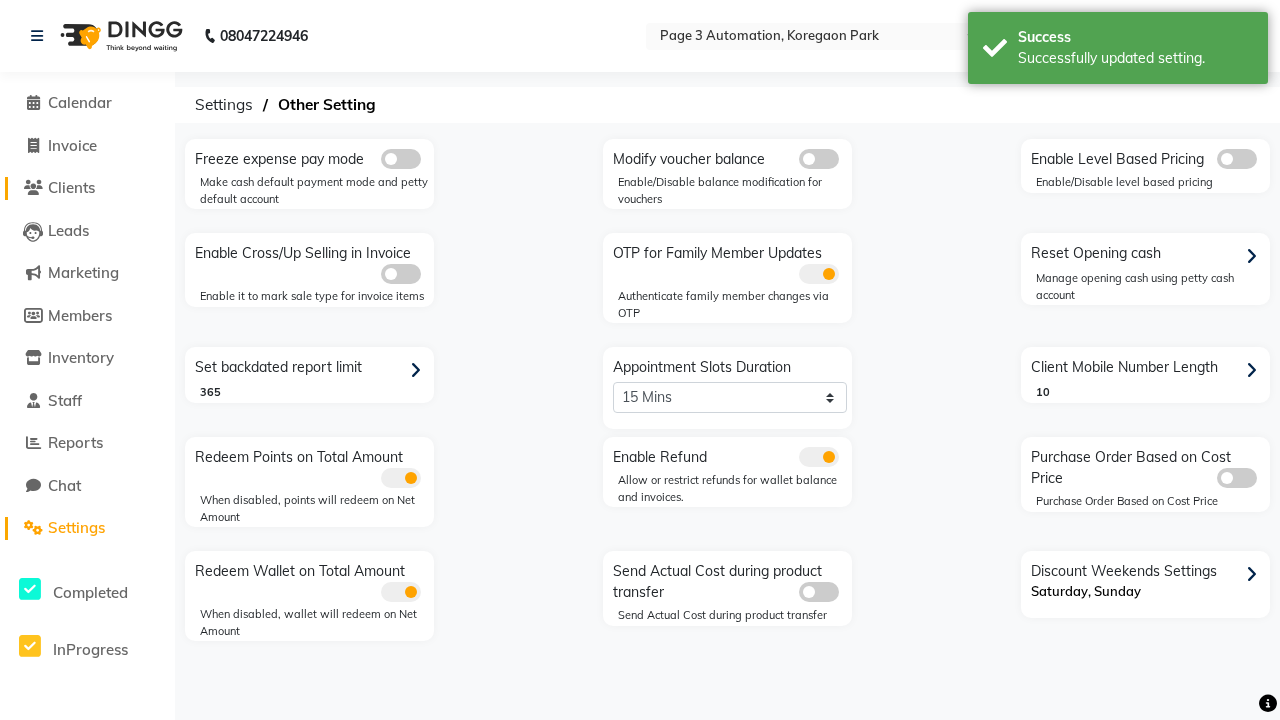 click on "Clients" 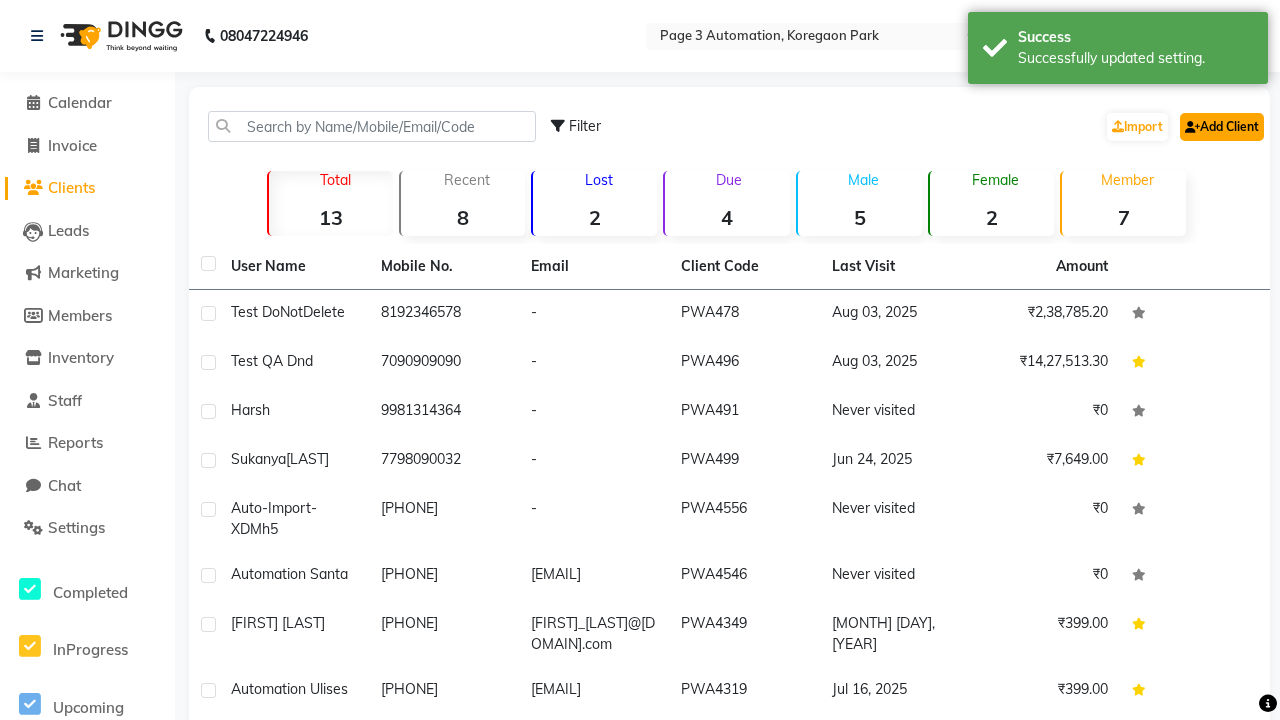 click on "Add Client" 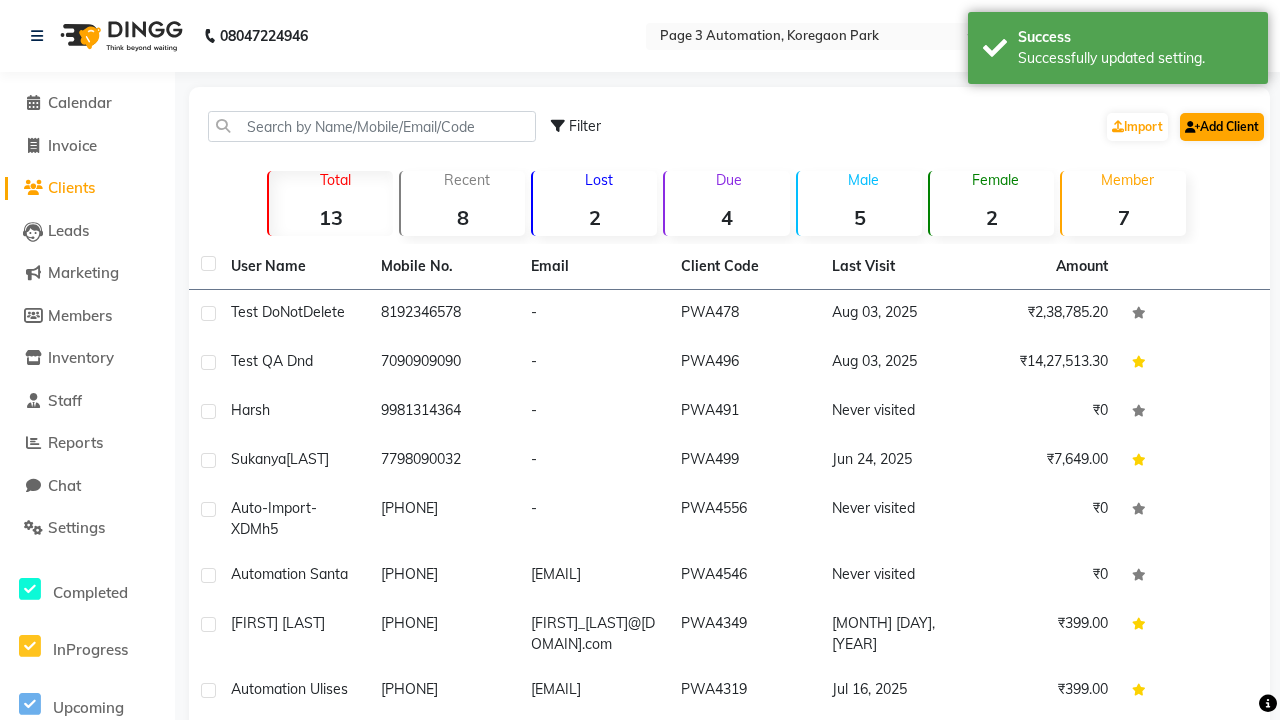 select on "22" 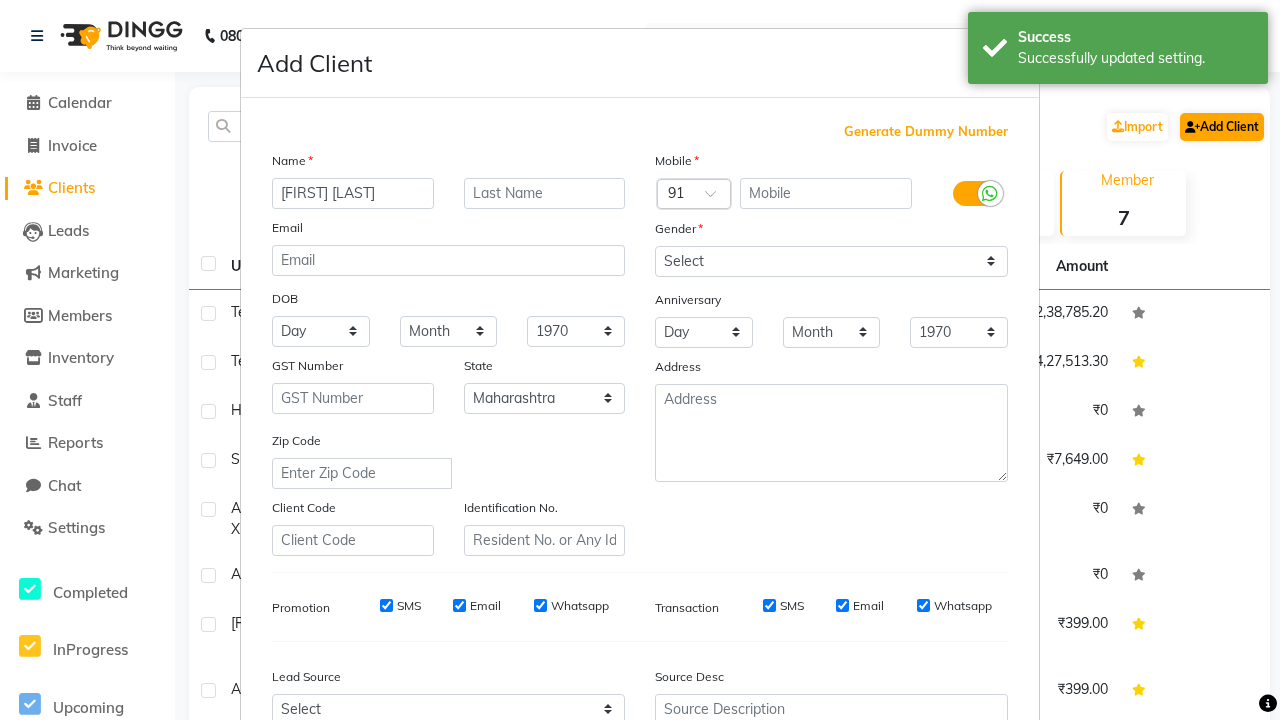 type on "[FIRST] [LAST]" 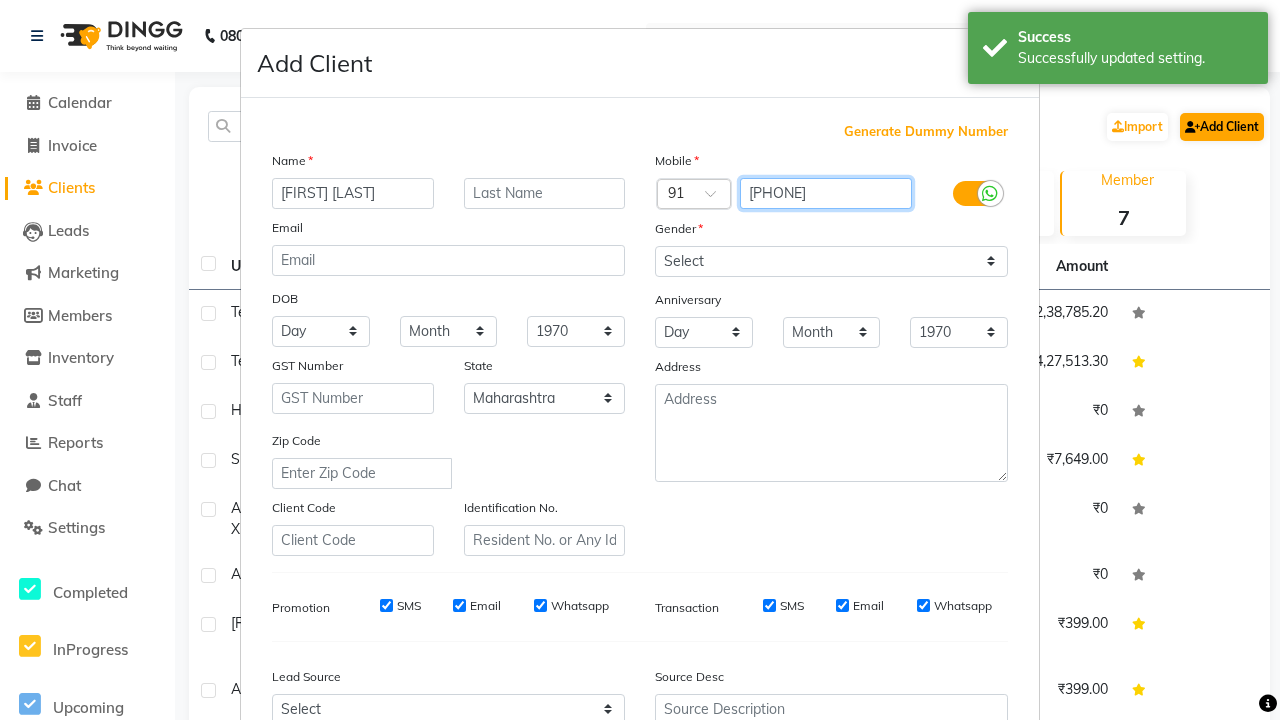 type on "[PHONE]" 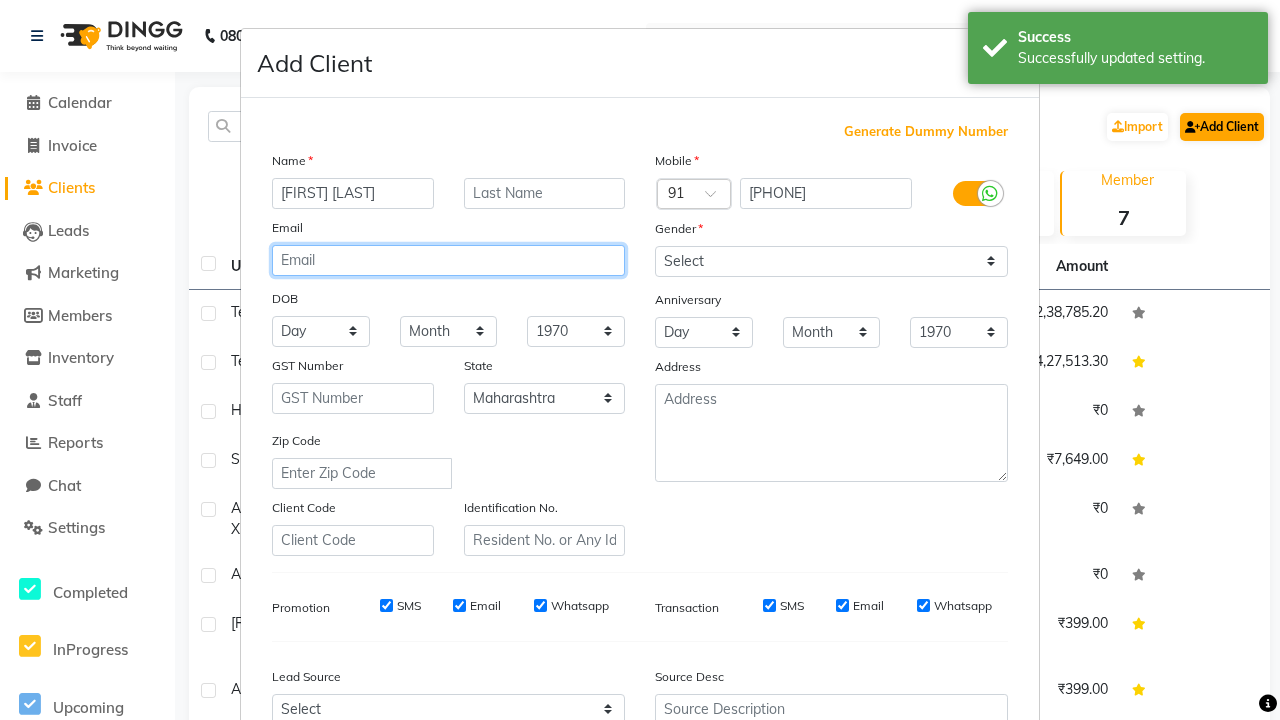 type on "[EMAIL]" 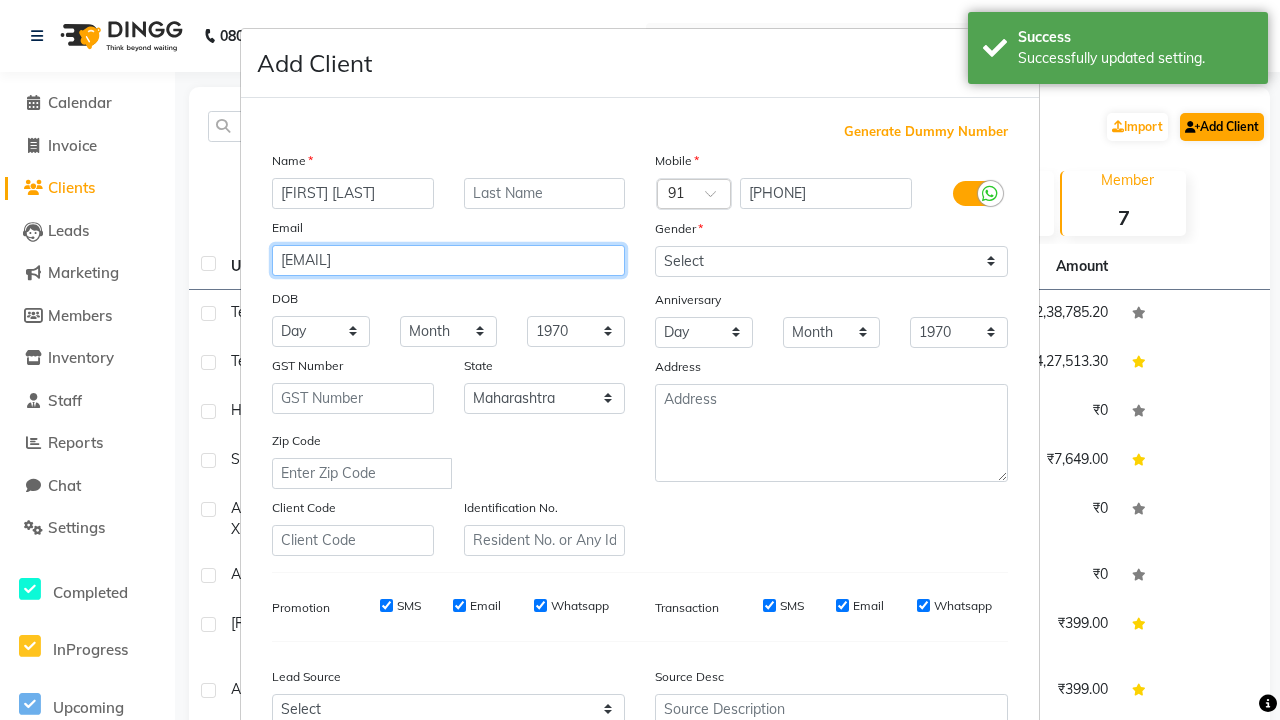 select on "male" 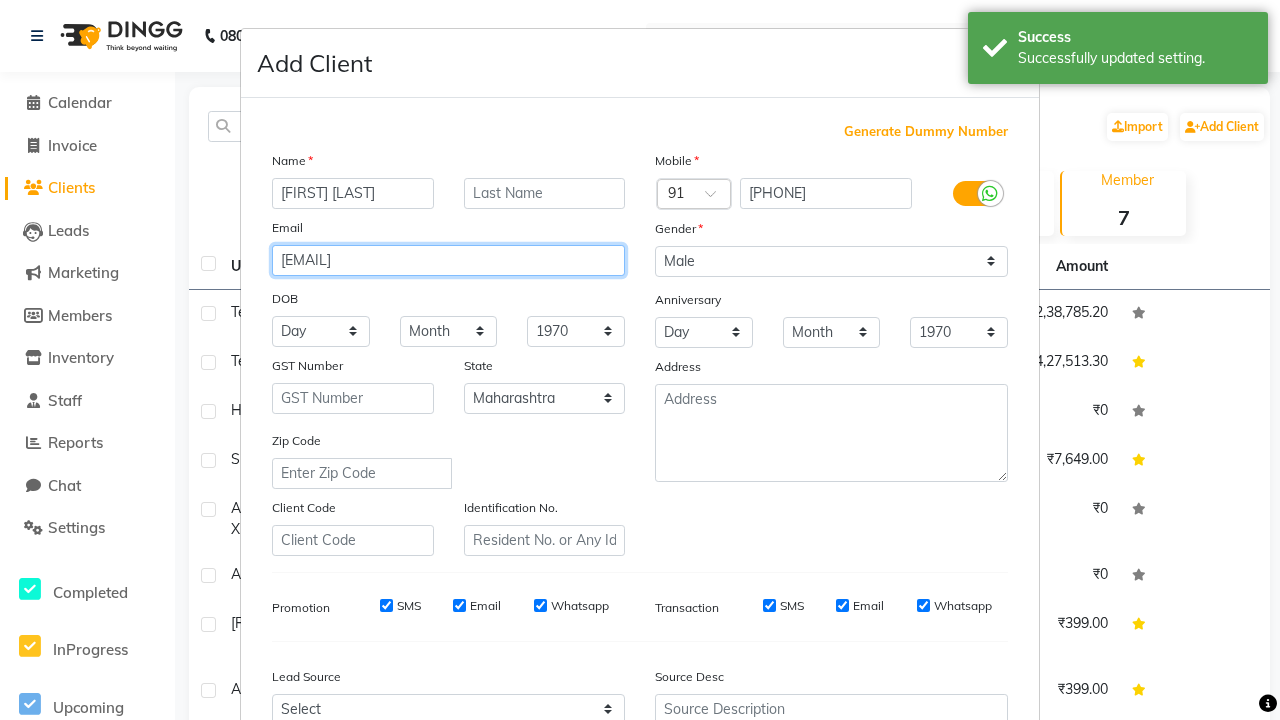 type on "[EMAIL]" 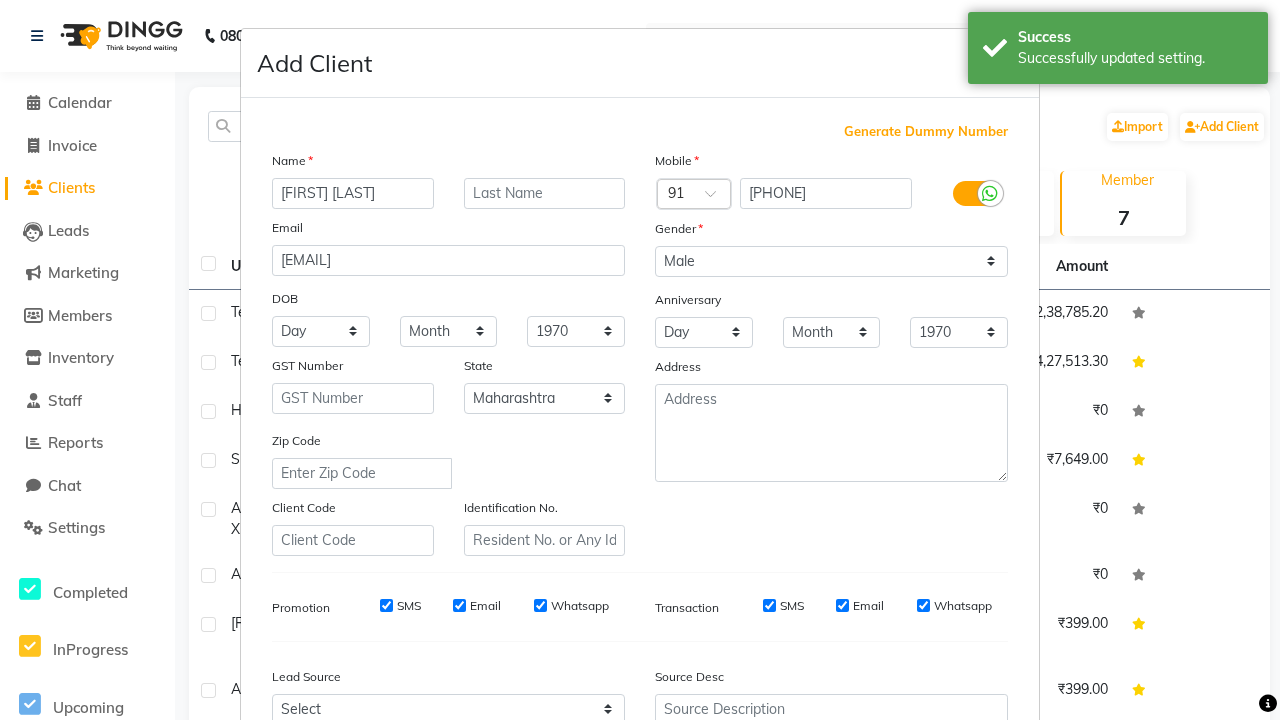 click on "Add" at bounding box center [906, 855] 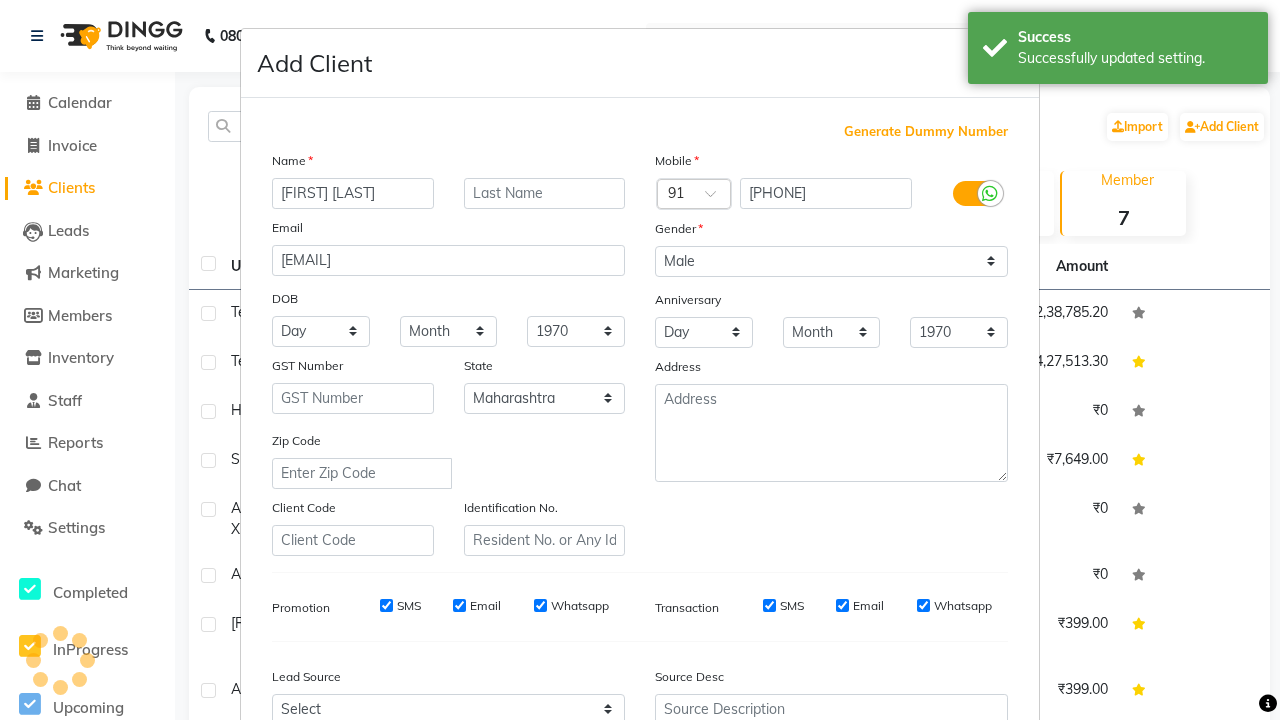 scroll, scrollTop: 203, scrollLeft: 0, axis: vertical 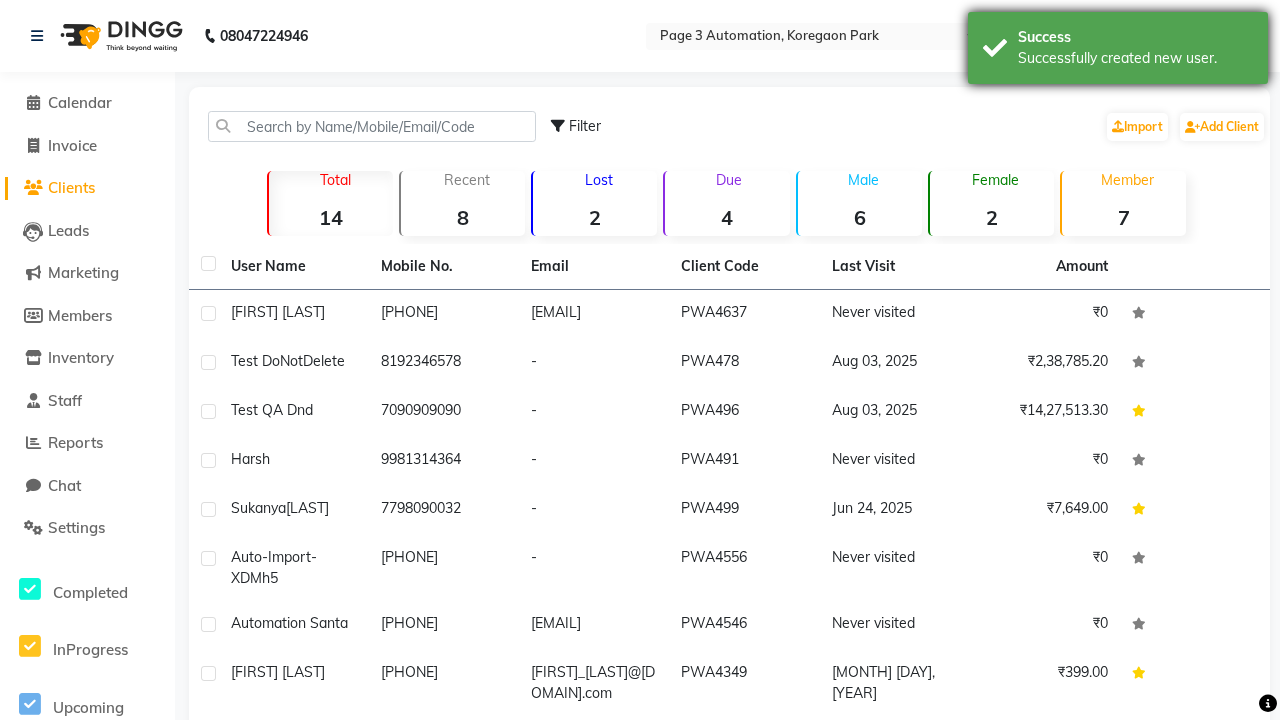 click on "Successfully created new user." at bounding box center [1135, 58] 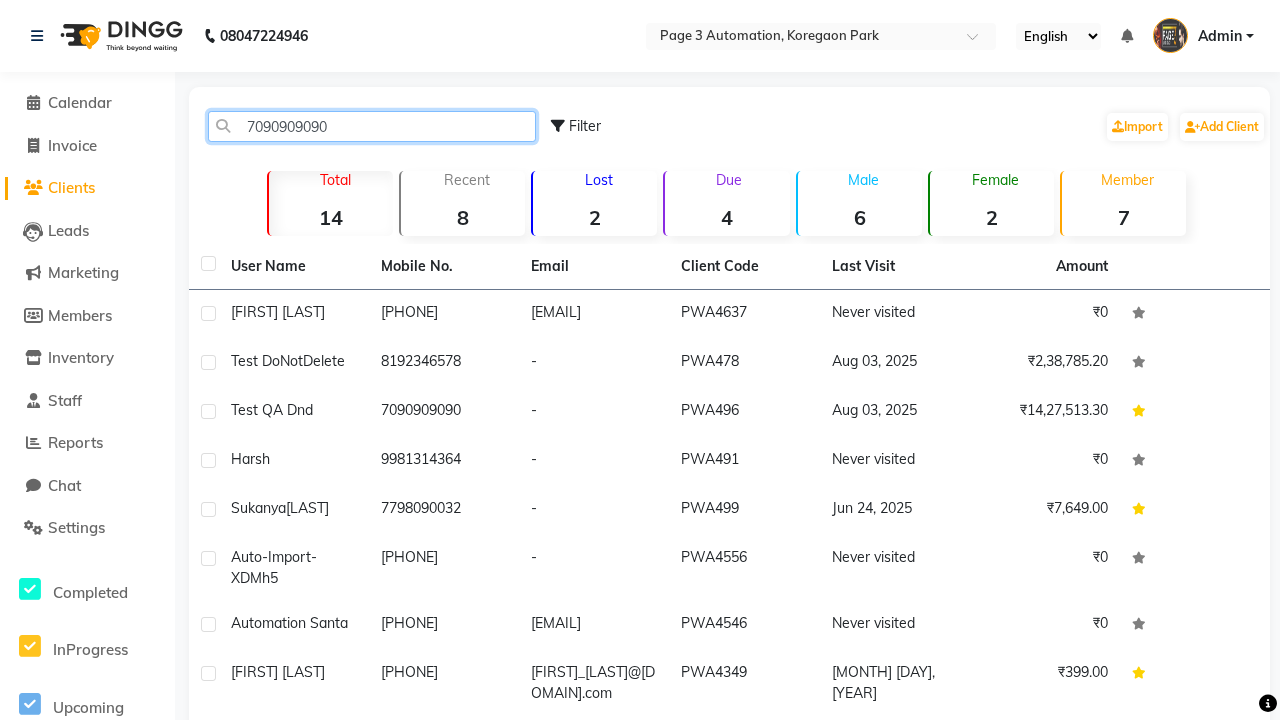 type on "7090909090" 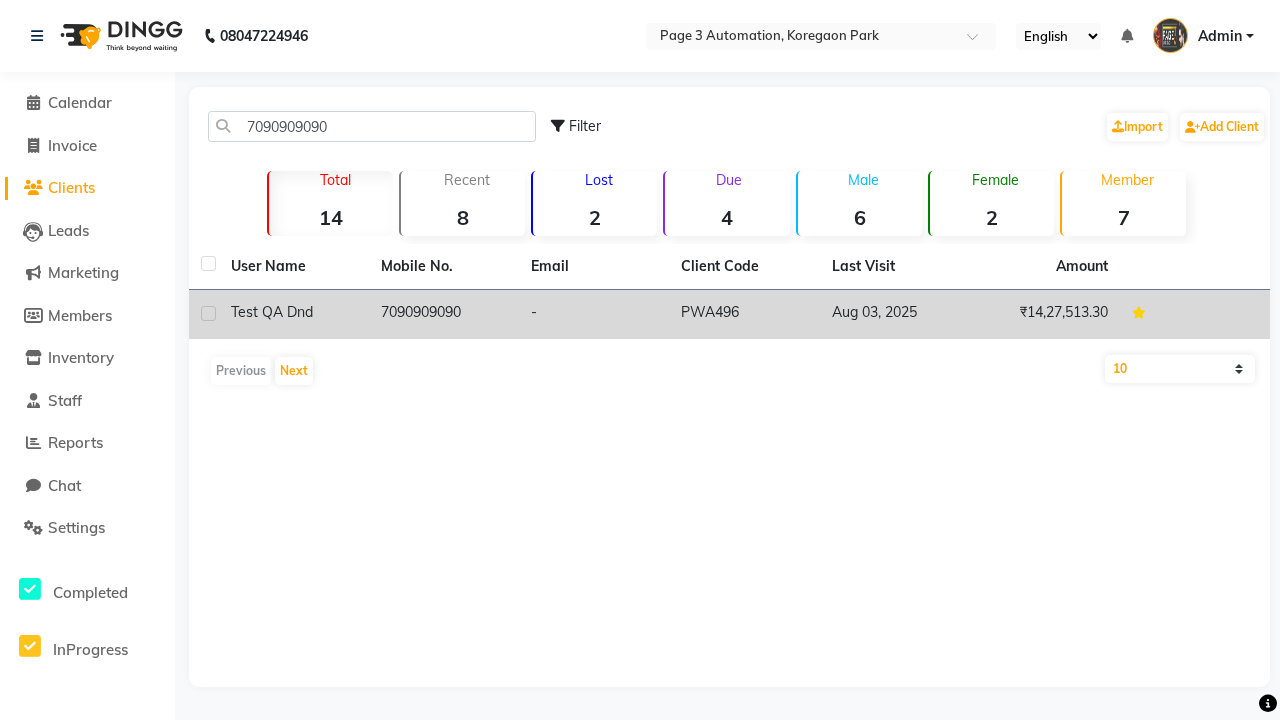 click on "7090909090" 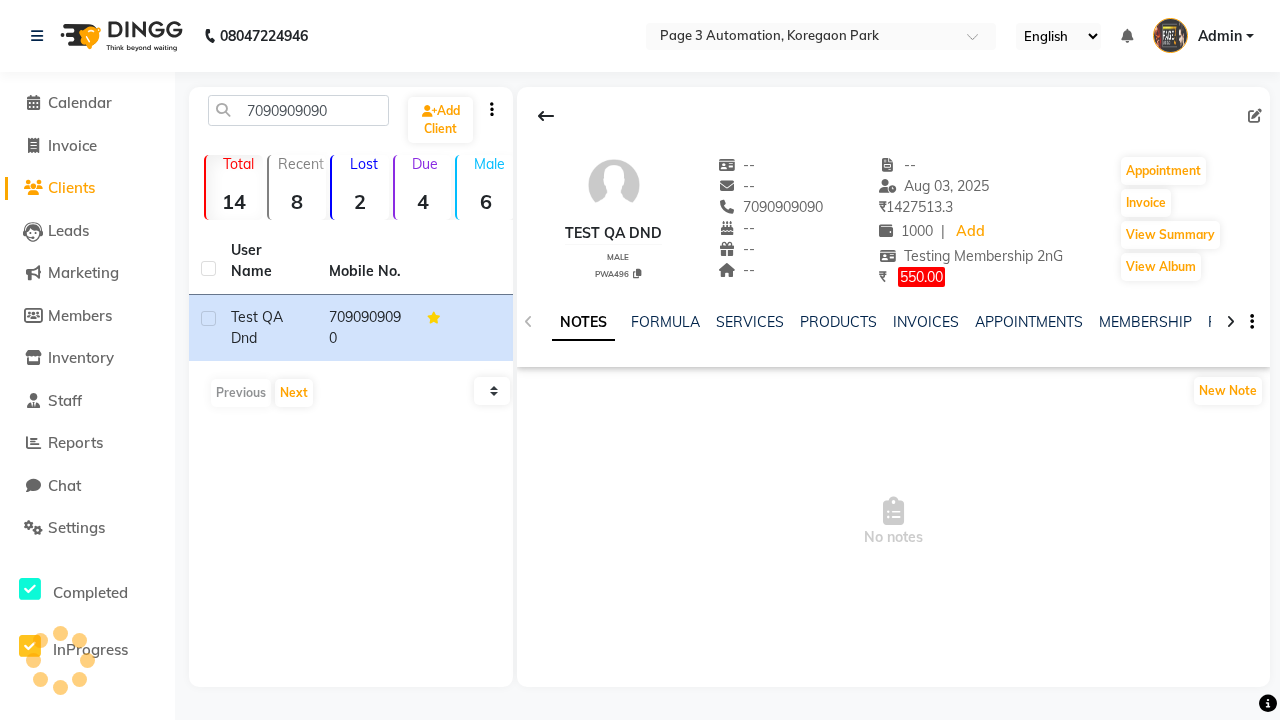 click on "FAMILY" 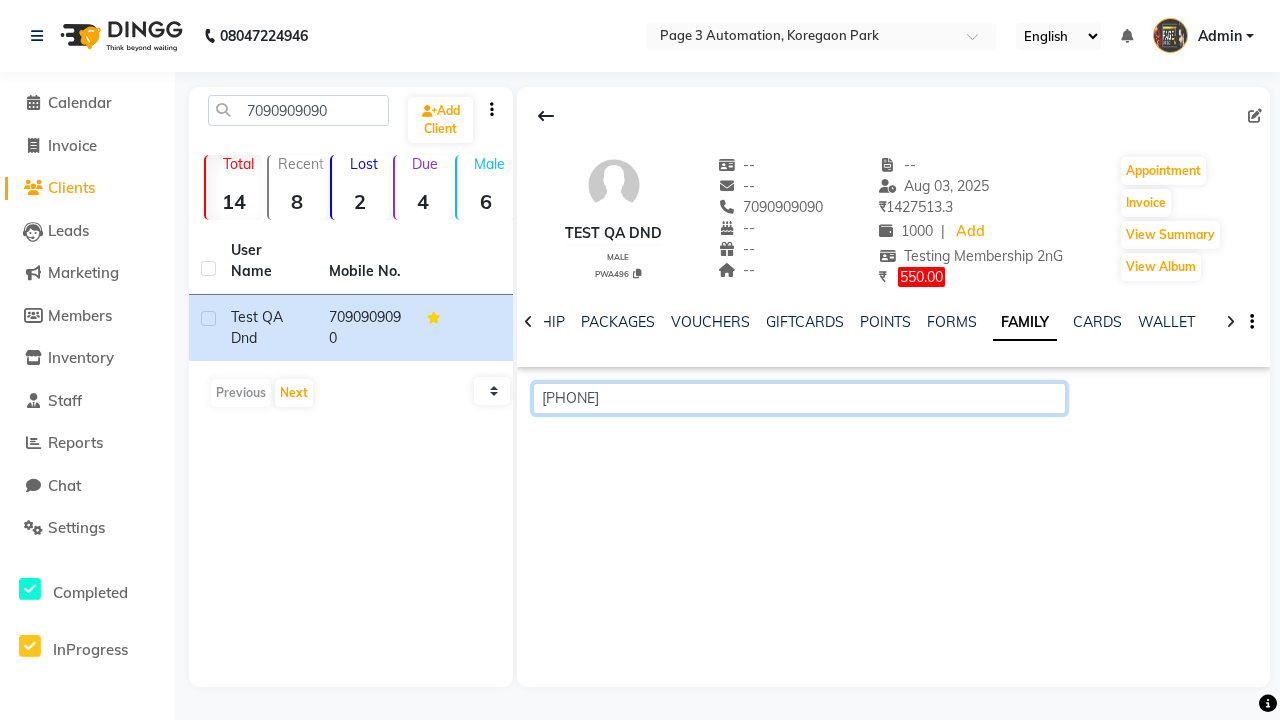 scroll, scrollTop: 0, scrollLeft: 433, axis: horizontal 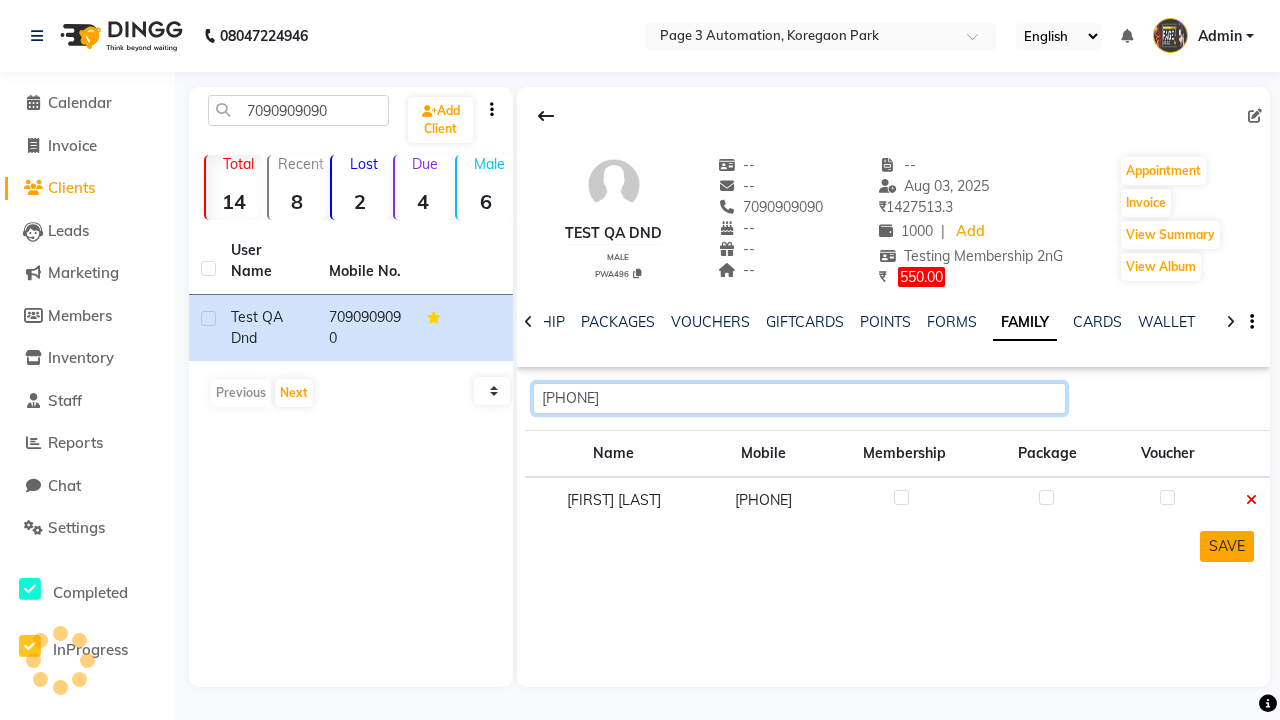 type on "[PHONE]" 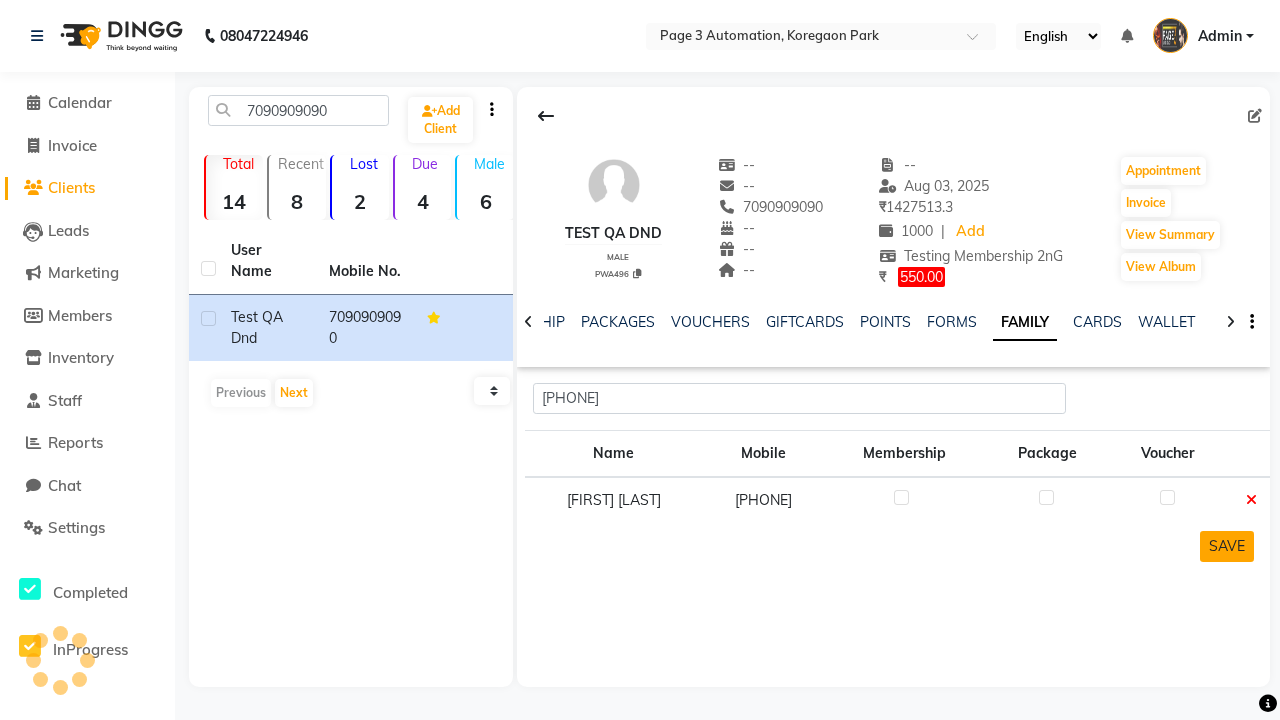 click on "SAVE" 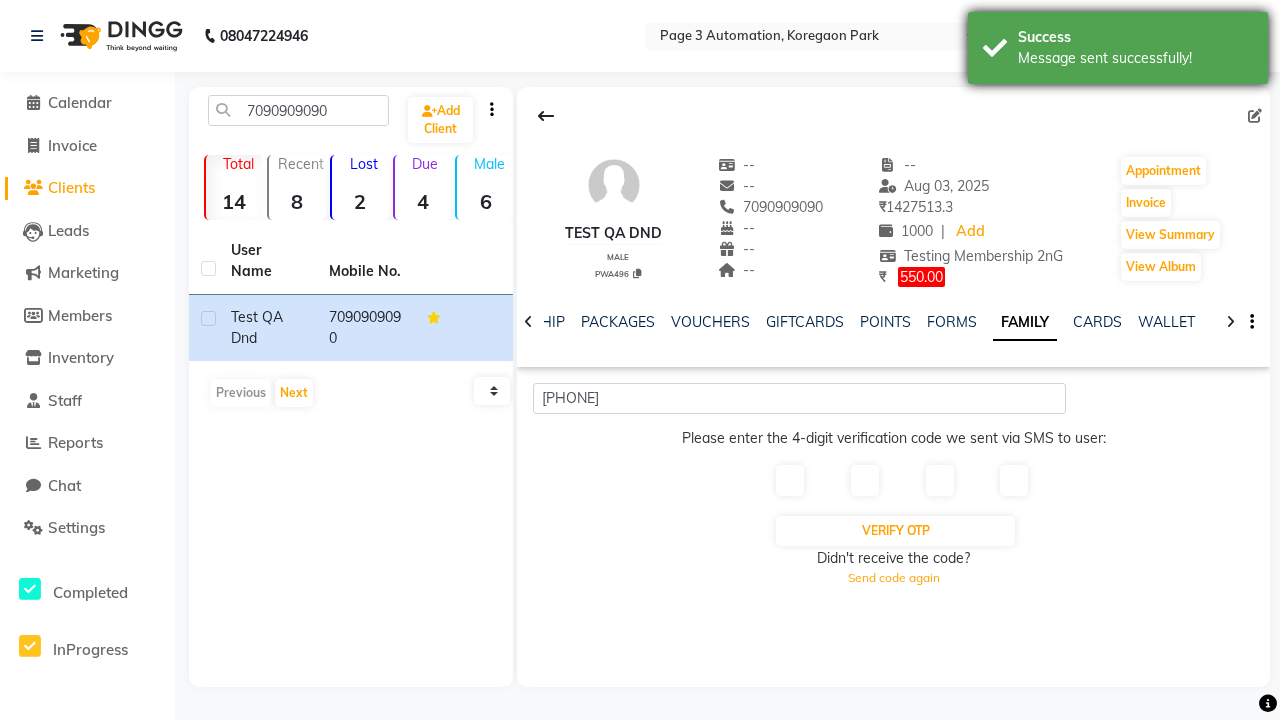 click on "Message sent successfully!" at bounding box center (1135, 58) 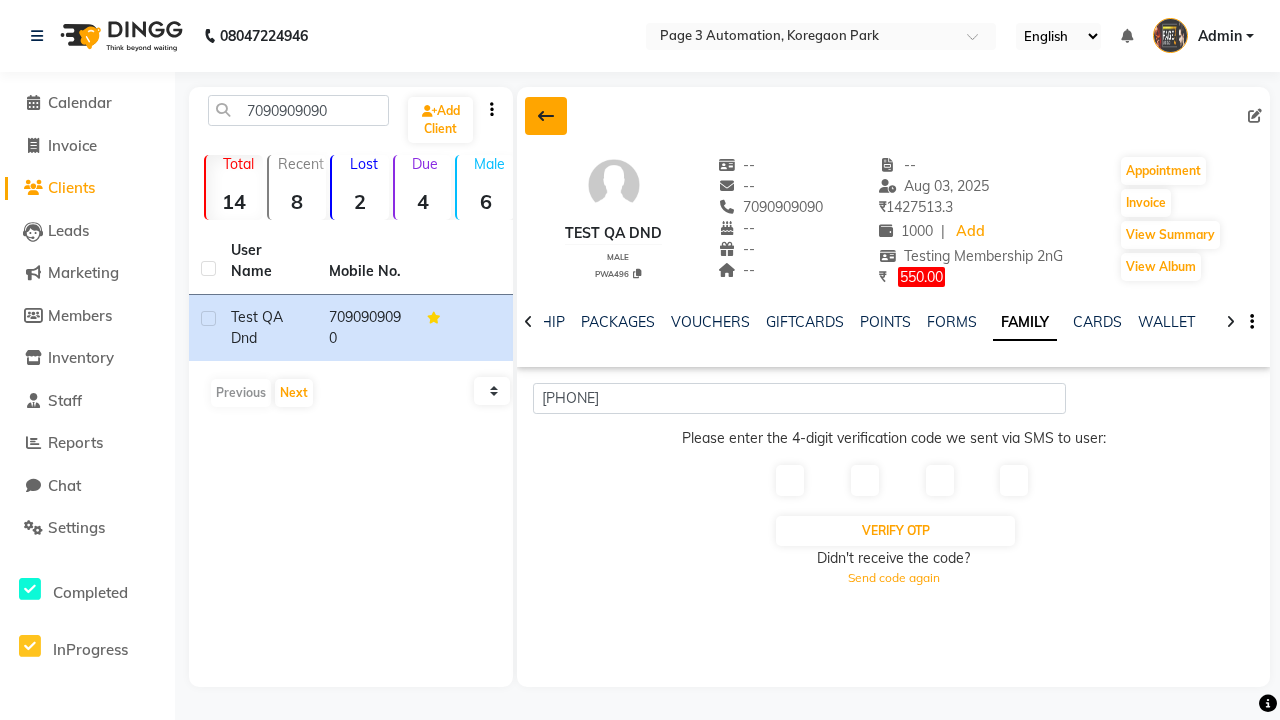 click 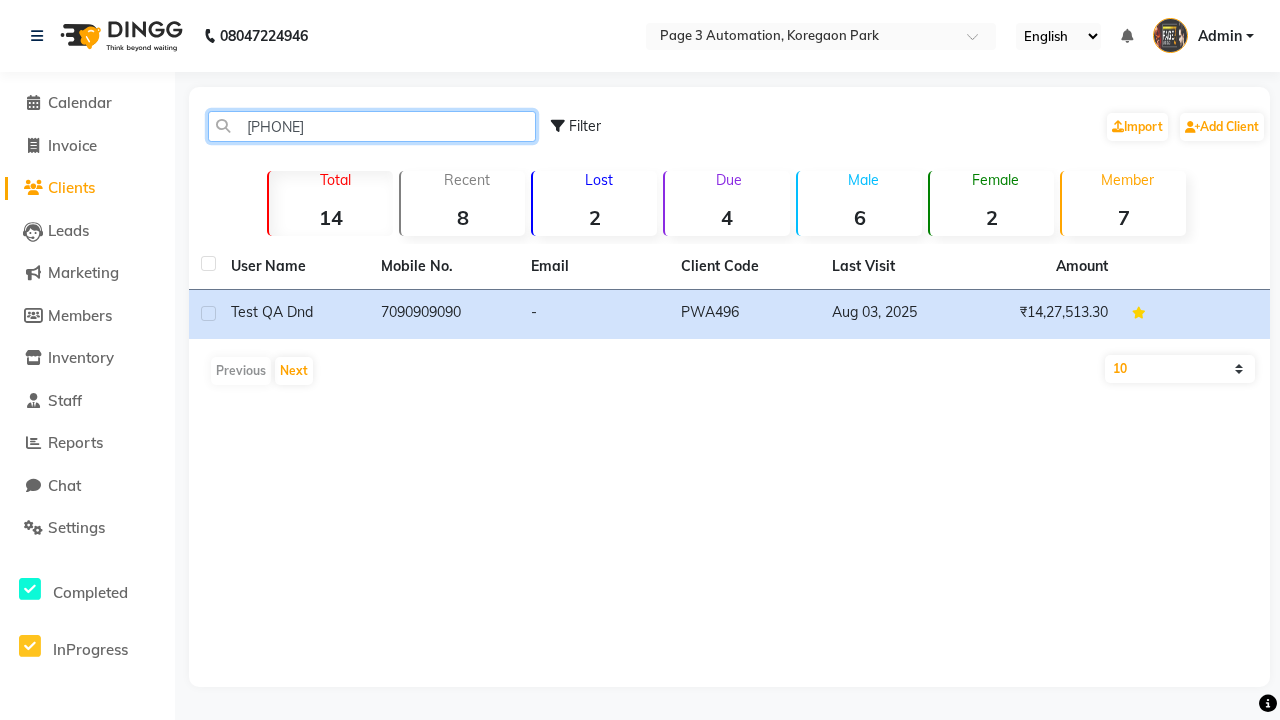 type on "[PHONE]" 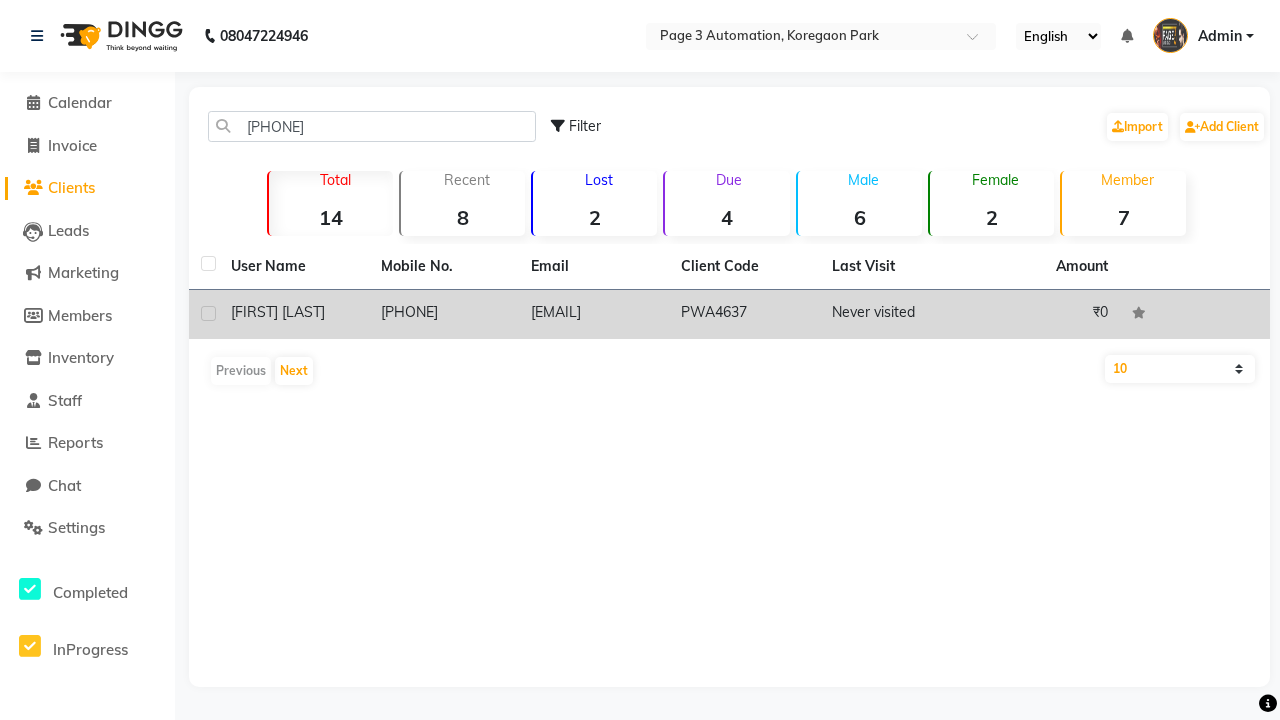 click on "[PHONE]" 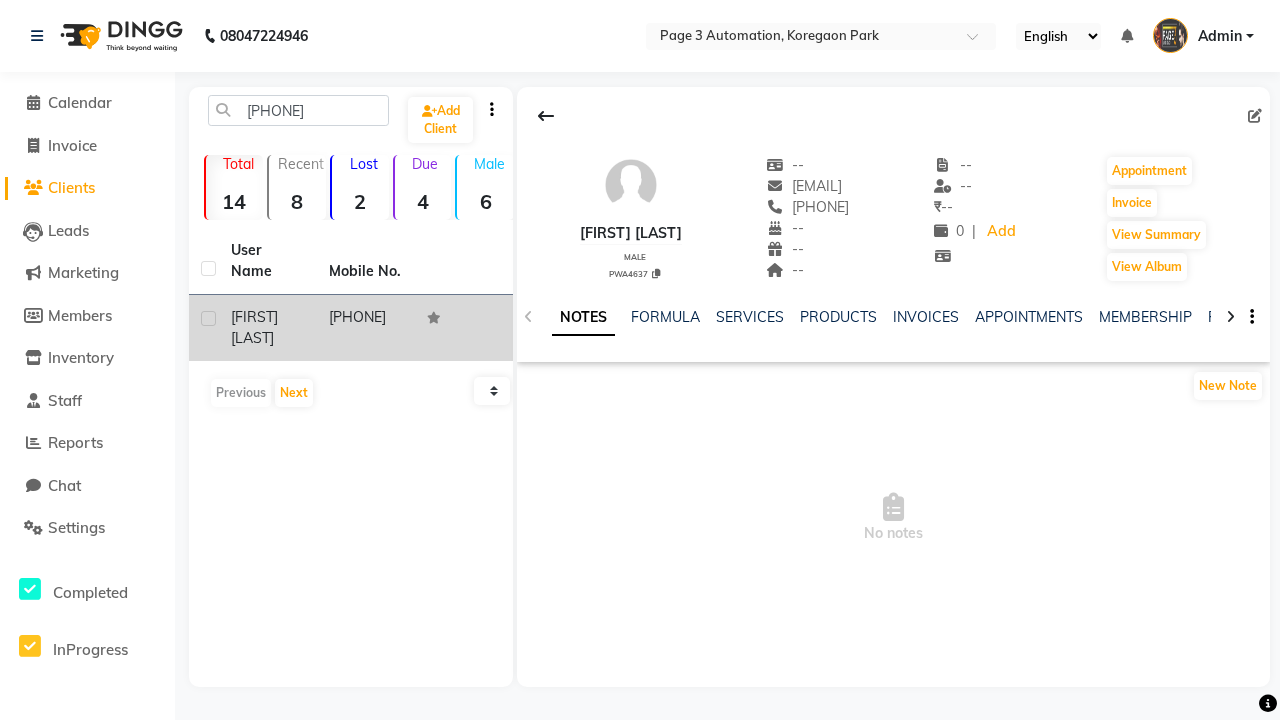 click 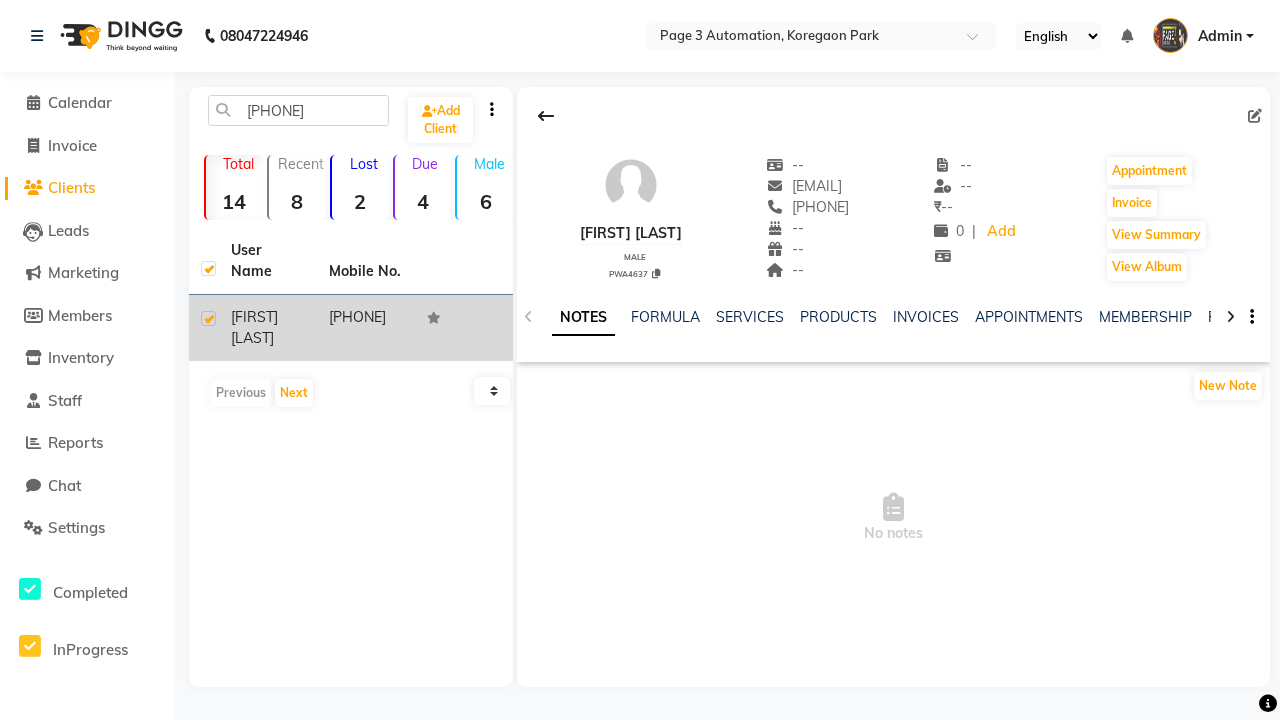 checkbox on "true" 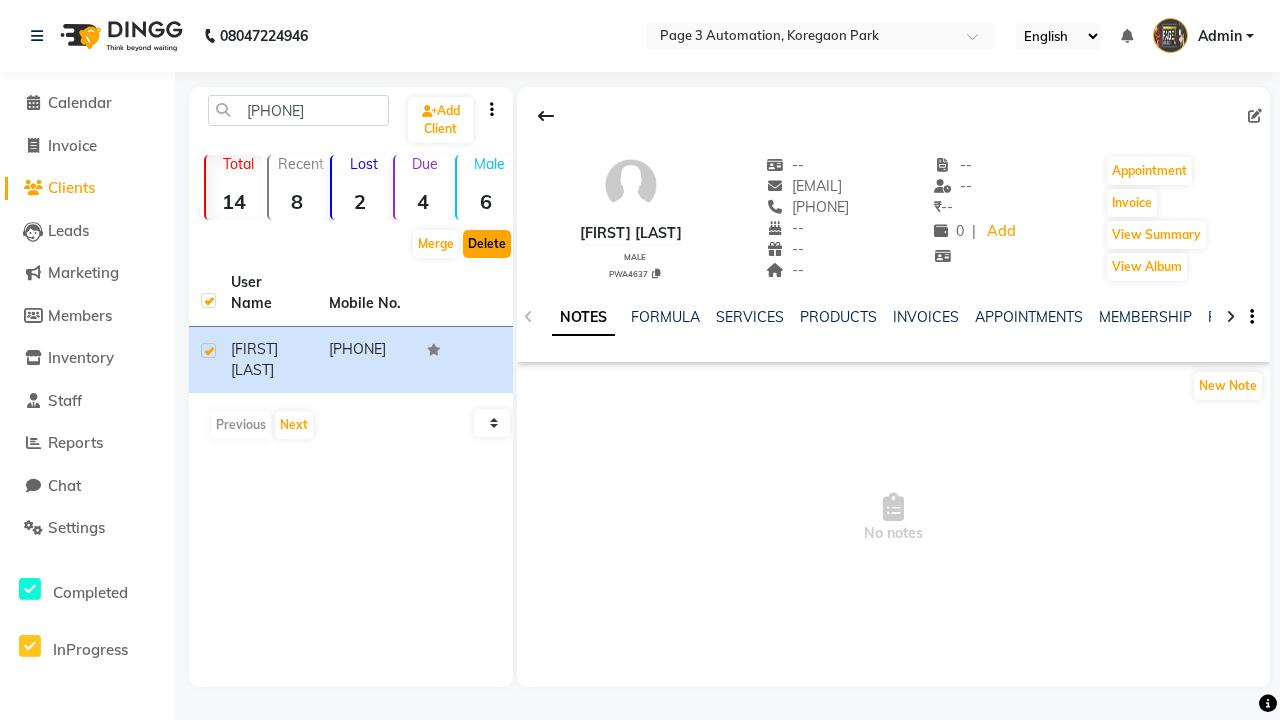 click on "Delete" 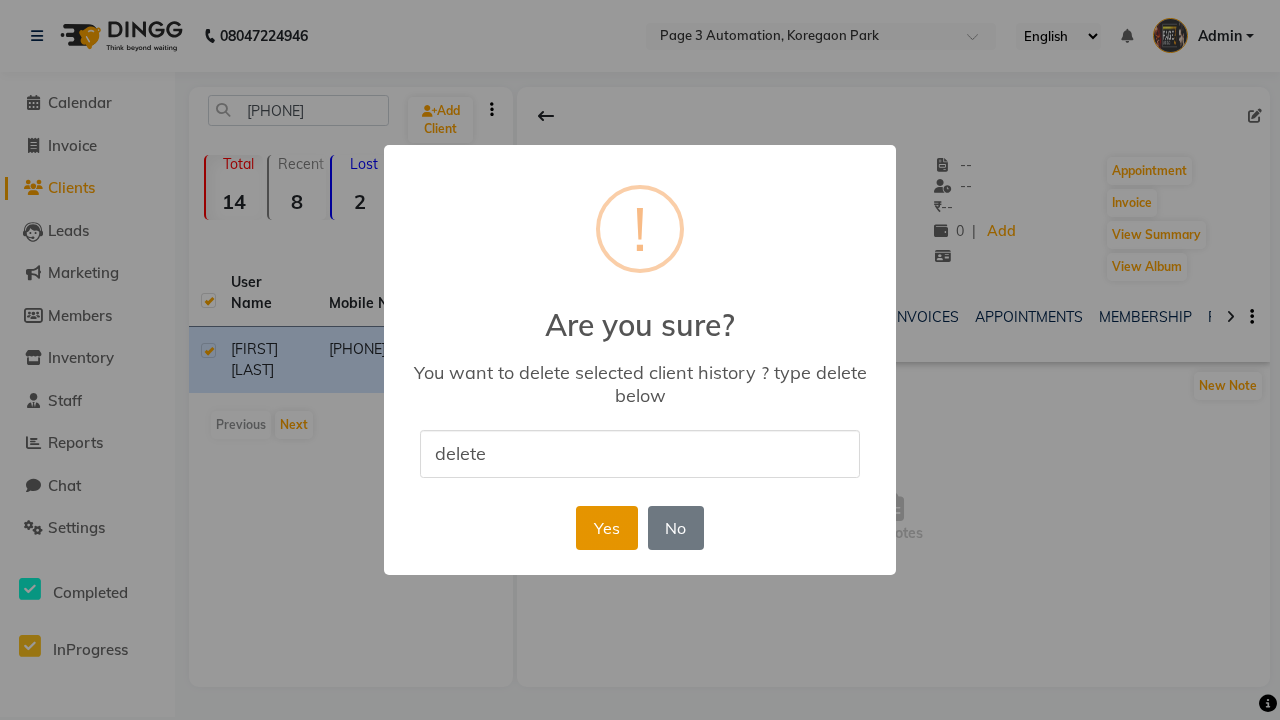 type on "delete" 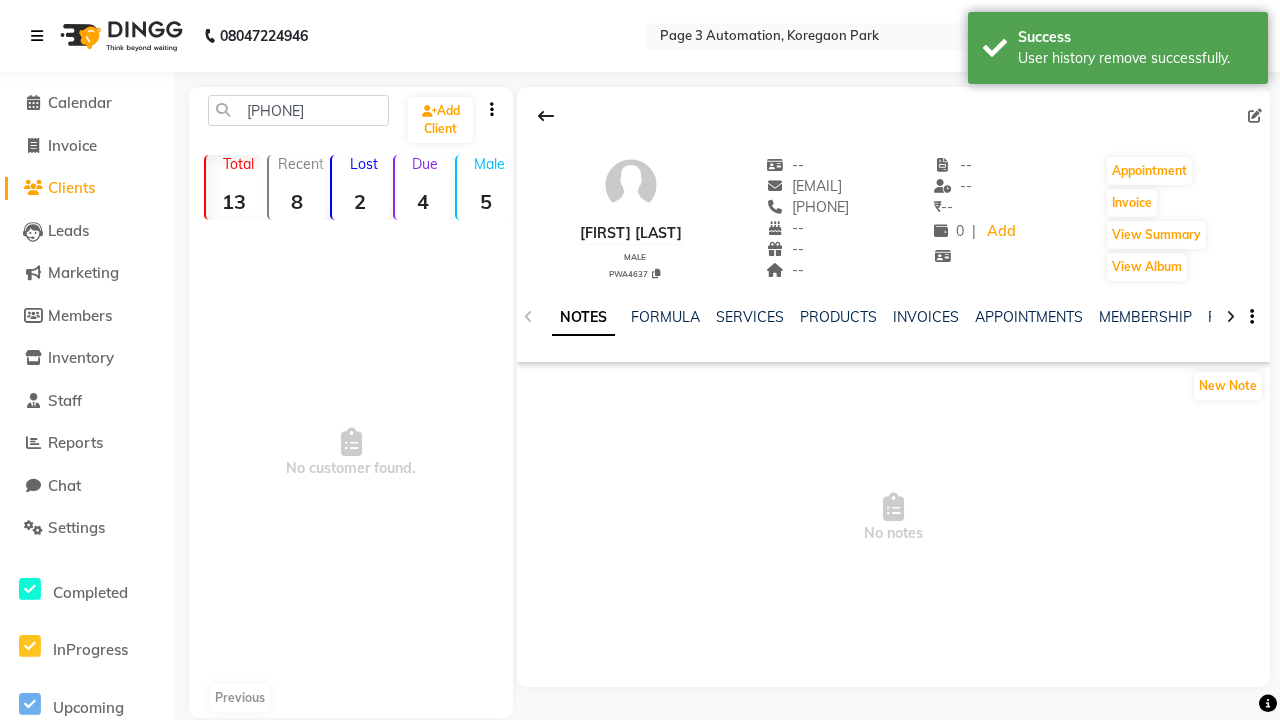 click on "User history remove successfully." at bounding box center (1135, 58) 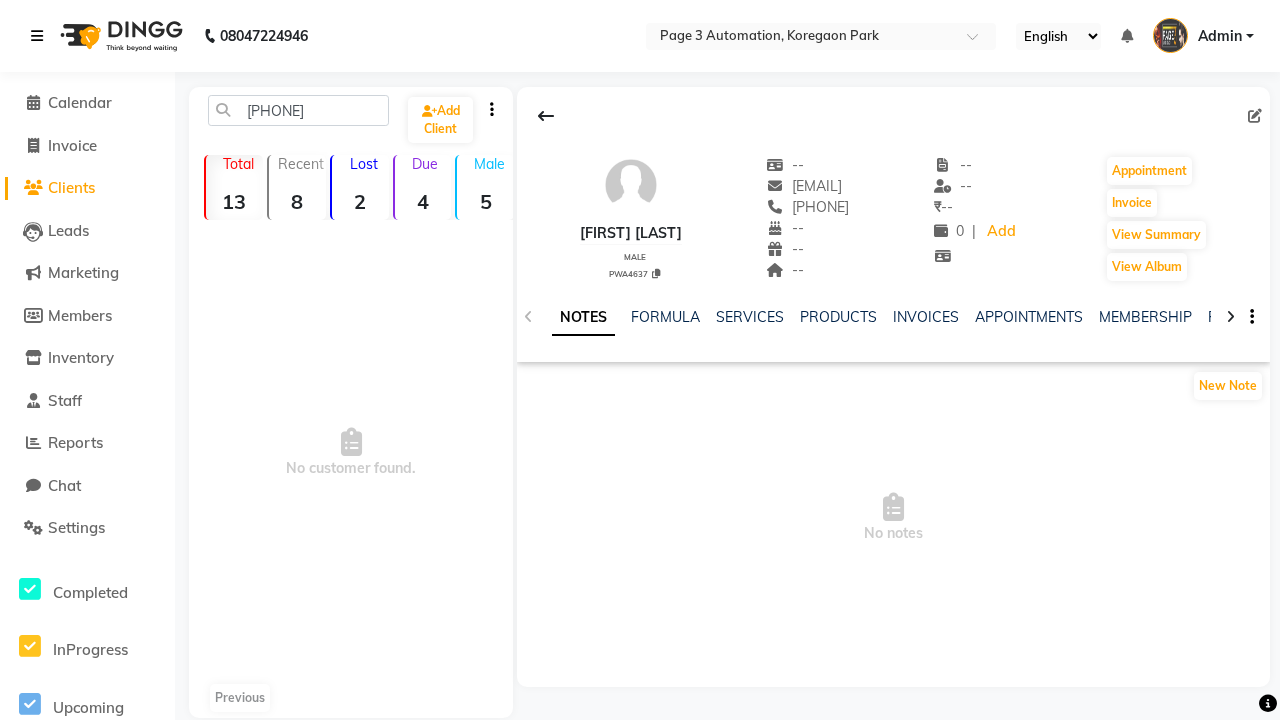 click at bounding box center (37, 36) 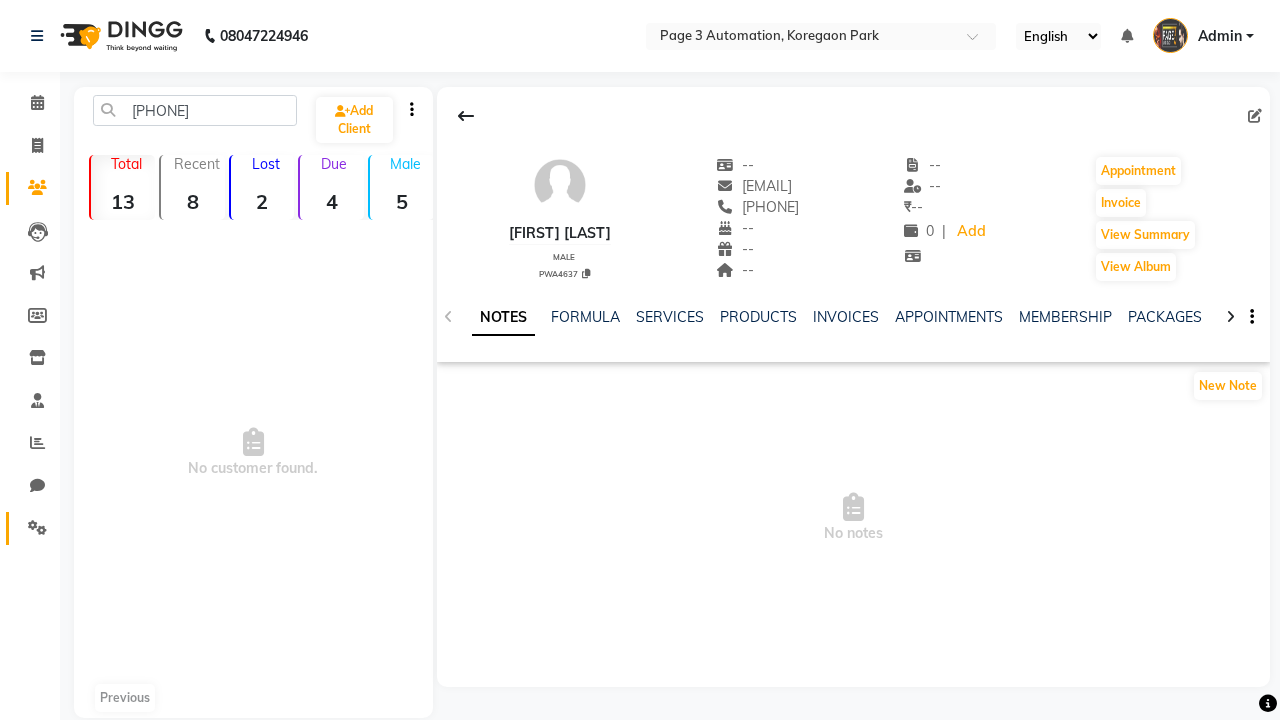 click 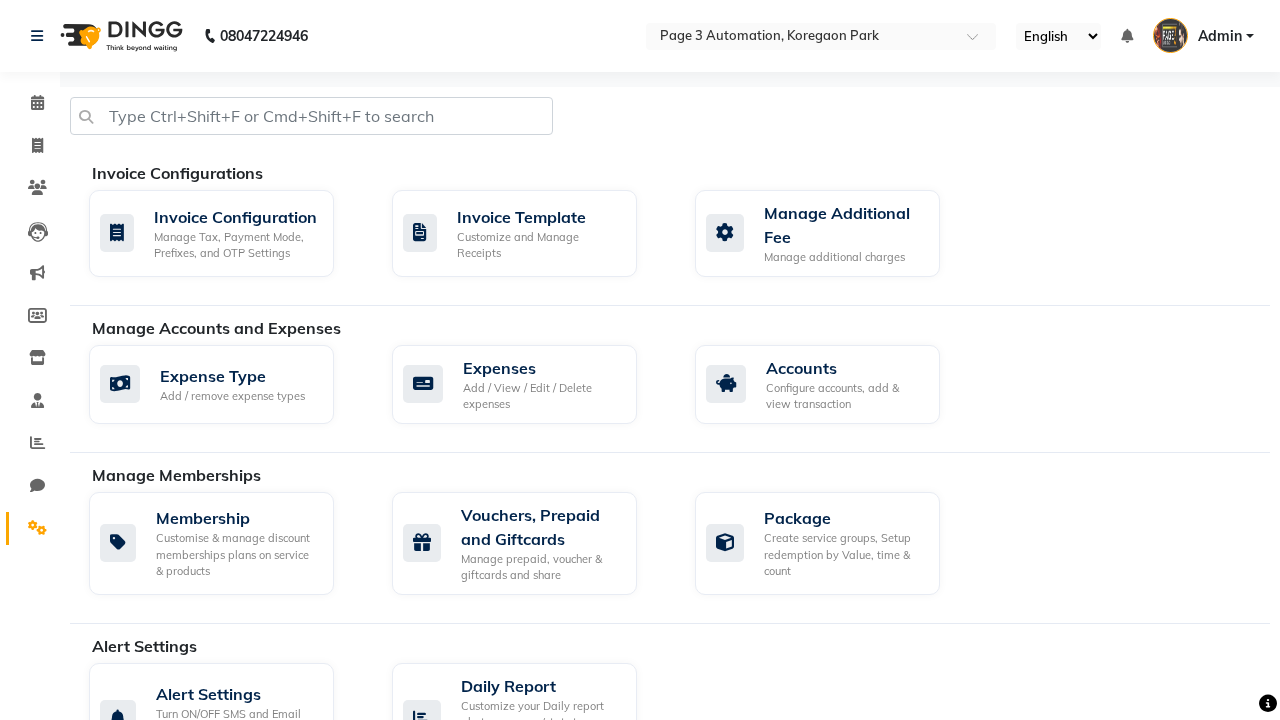 click on "Manage reset opening cash, change password." 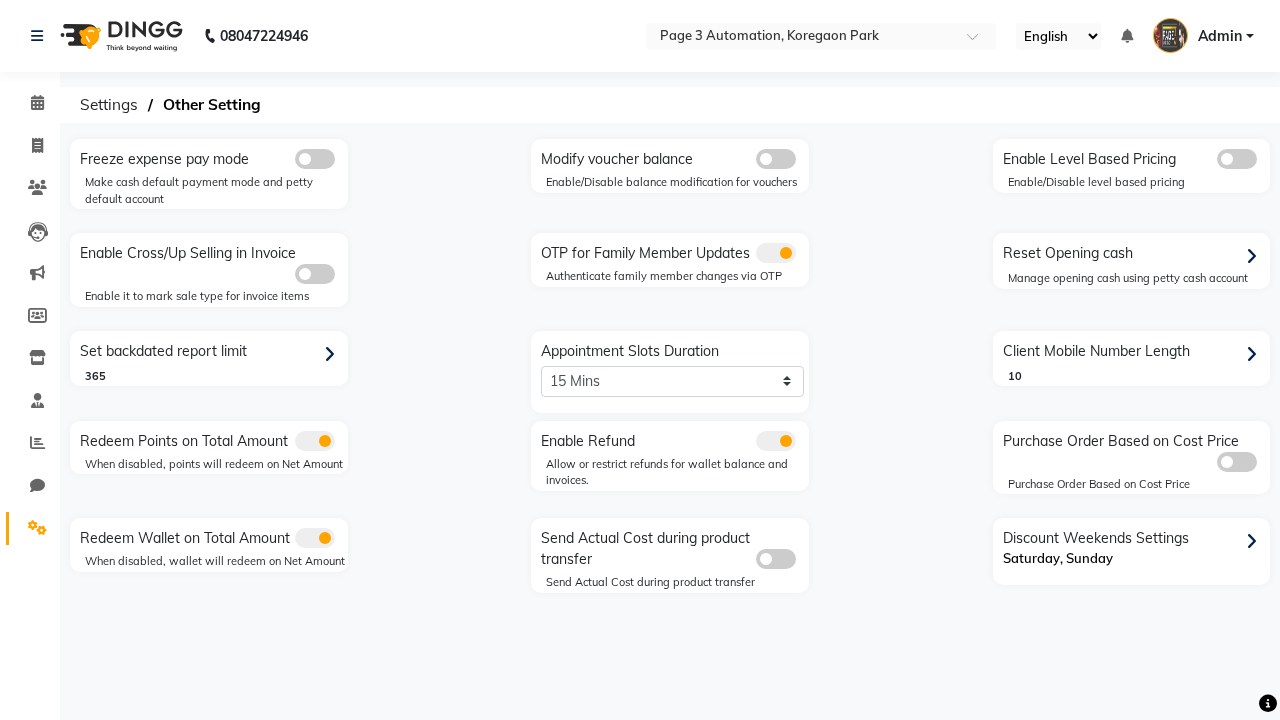 click 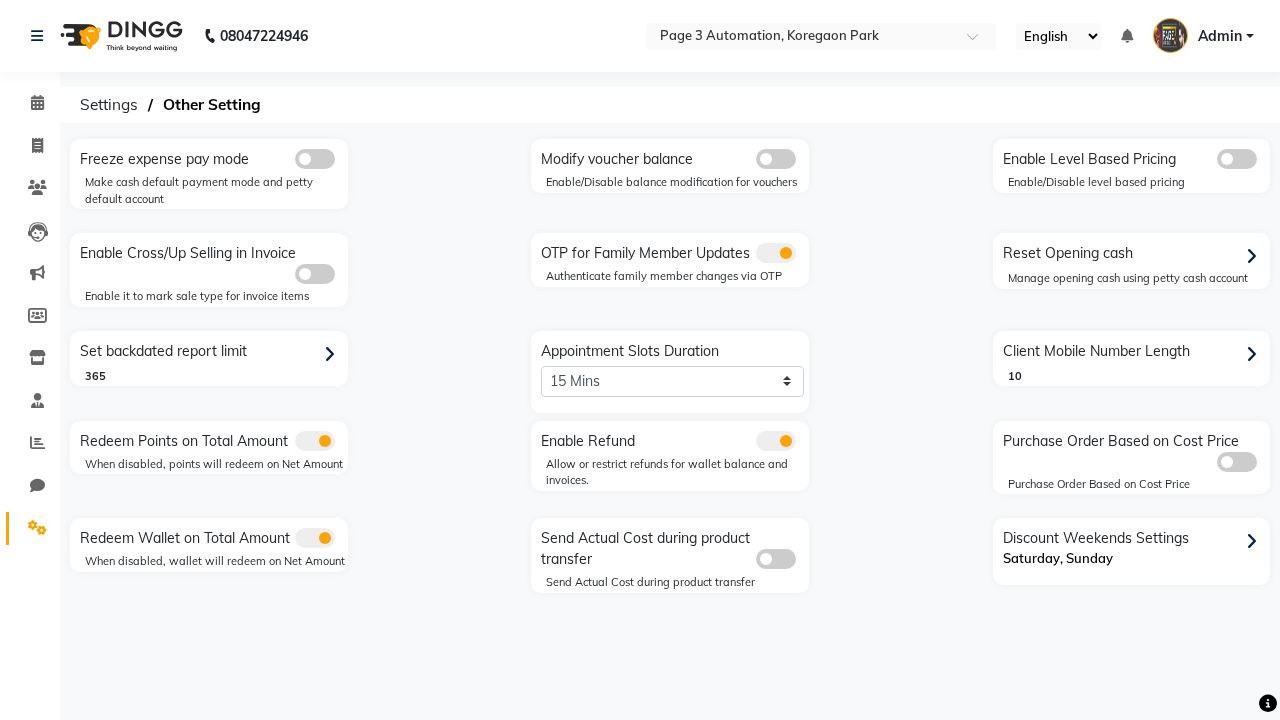 click 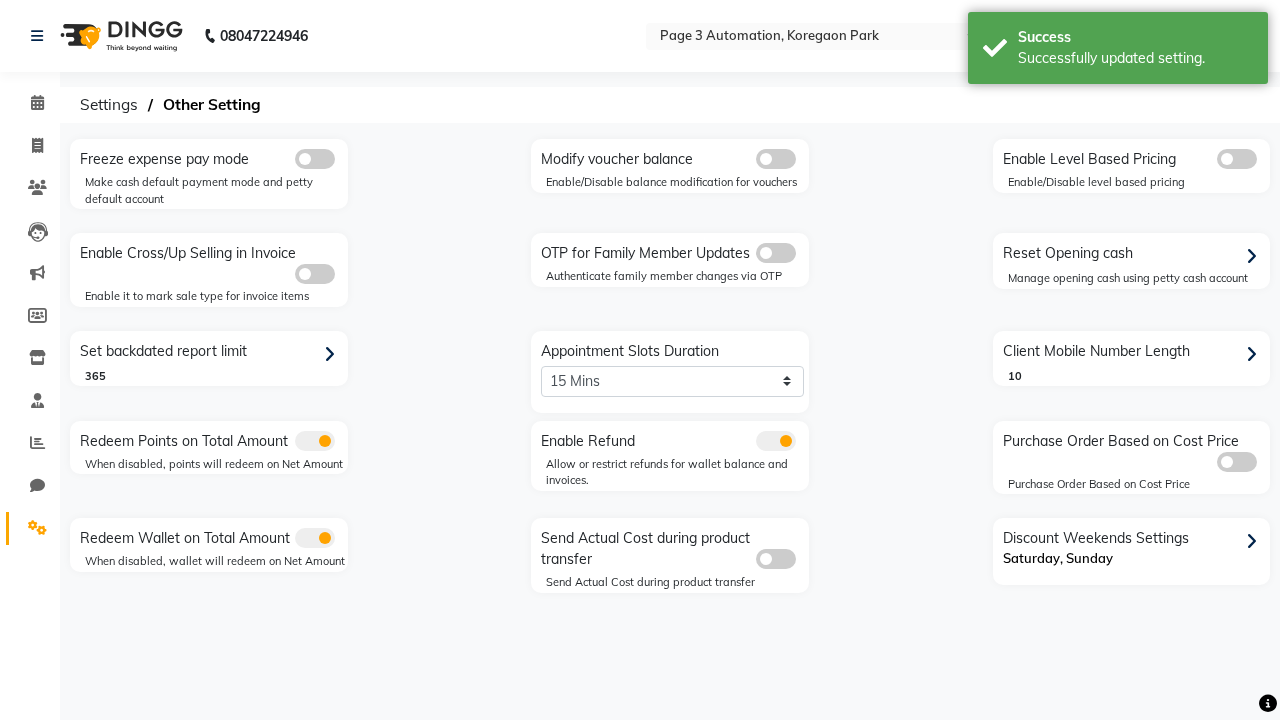 scroll, scrollTop: 0, scrollLeft: 5, axis: horizontal 